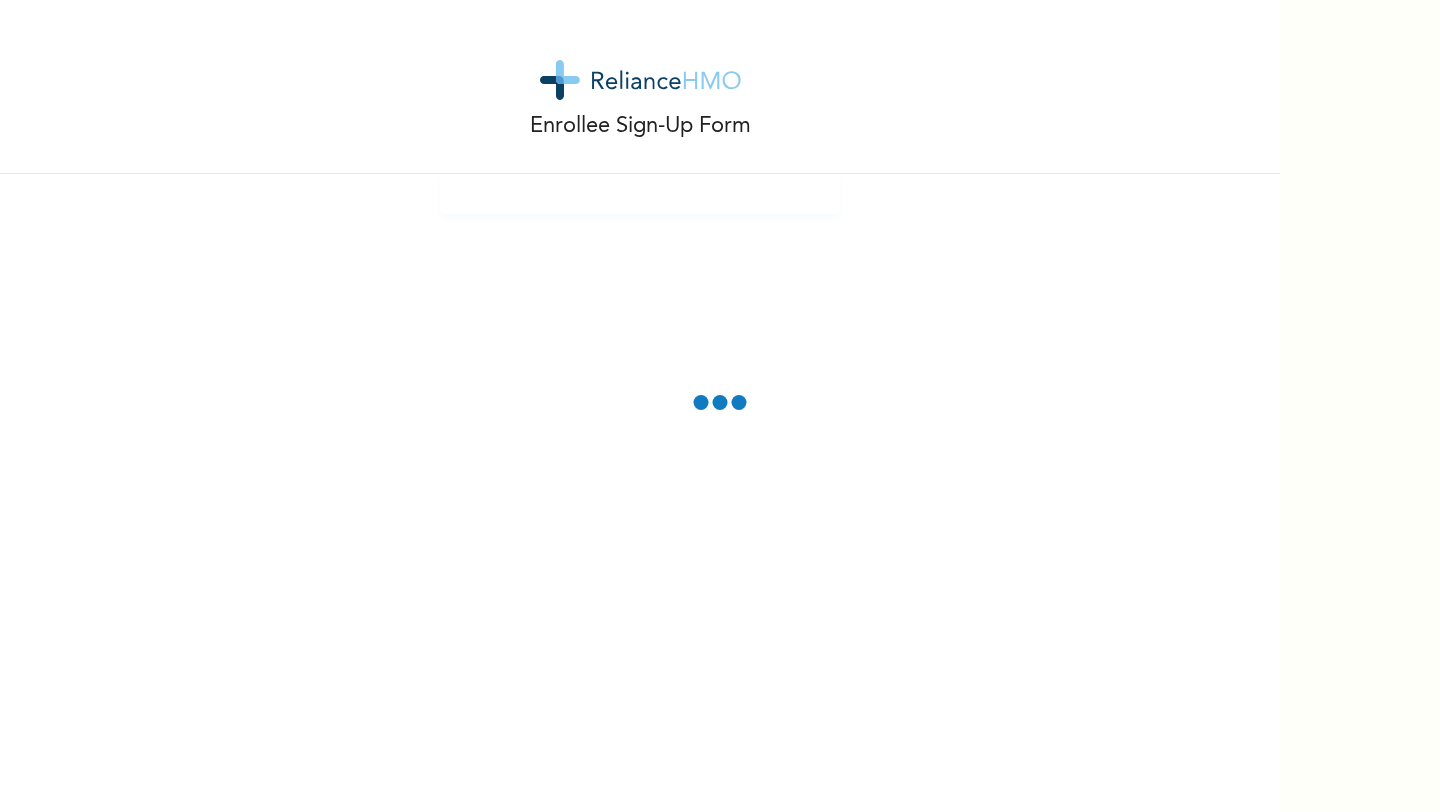 scroll, scrollTop: 0, scrollLeft: 0, axis: both 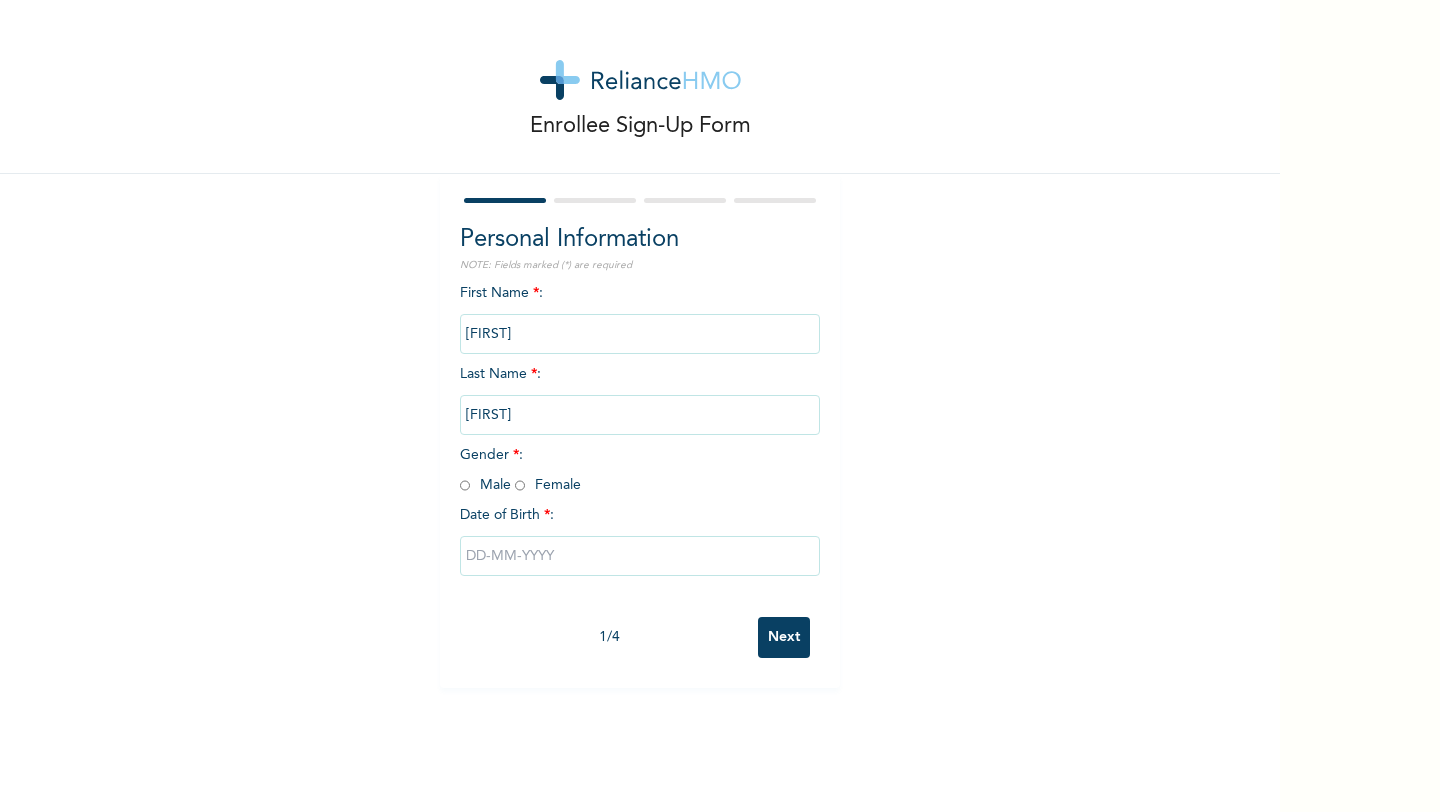 click on "Gender   * : Male   Female" at bounding box center [520, 470] 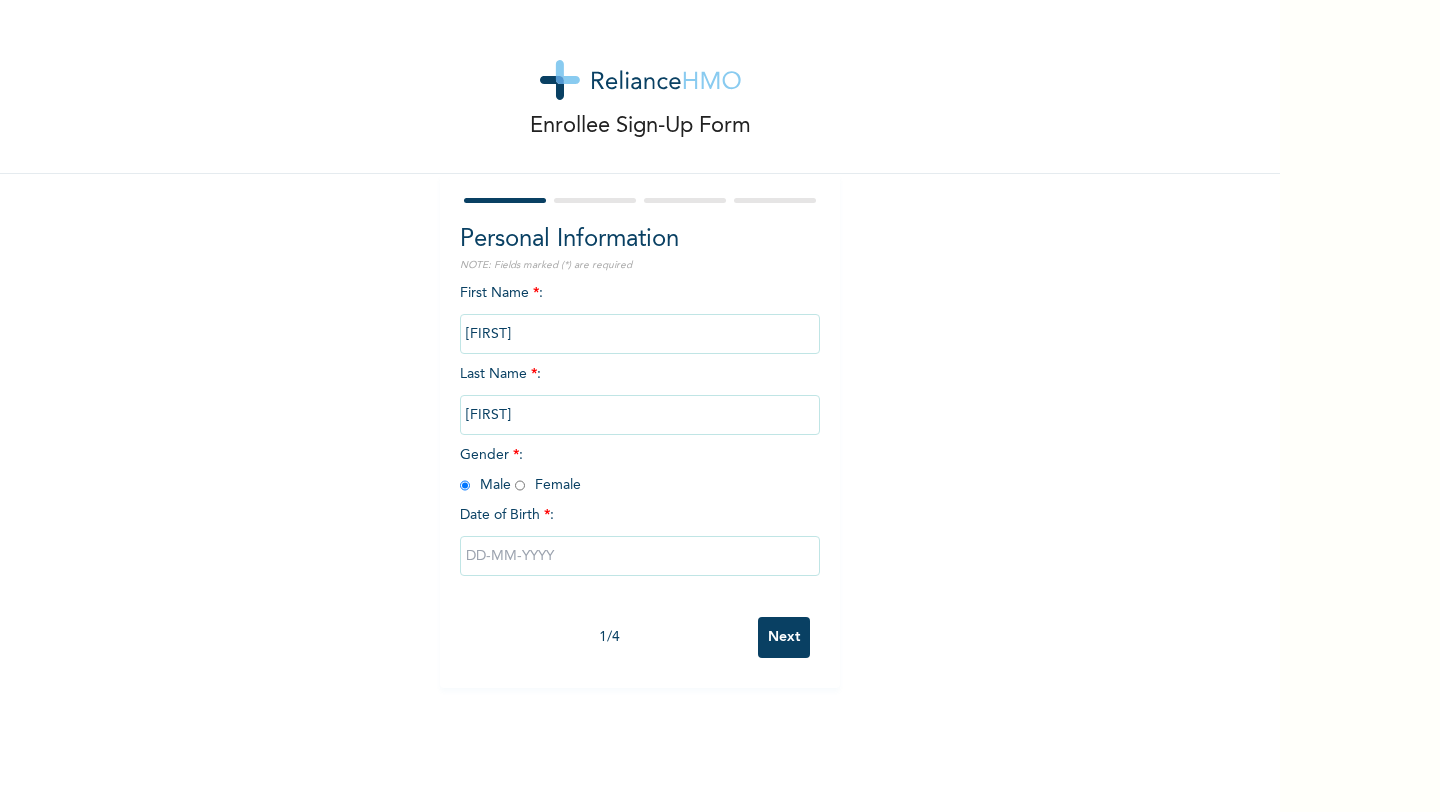 radio on "true" 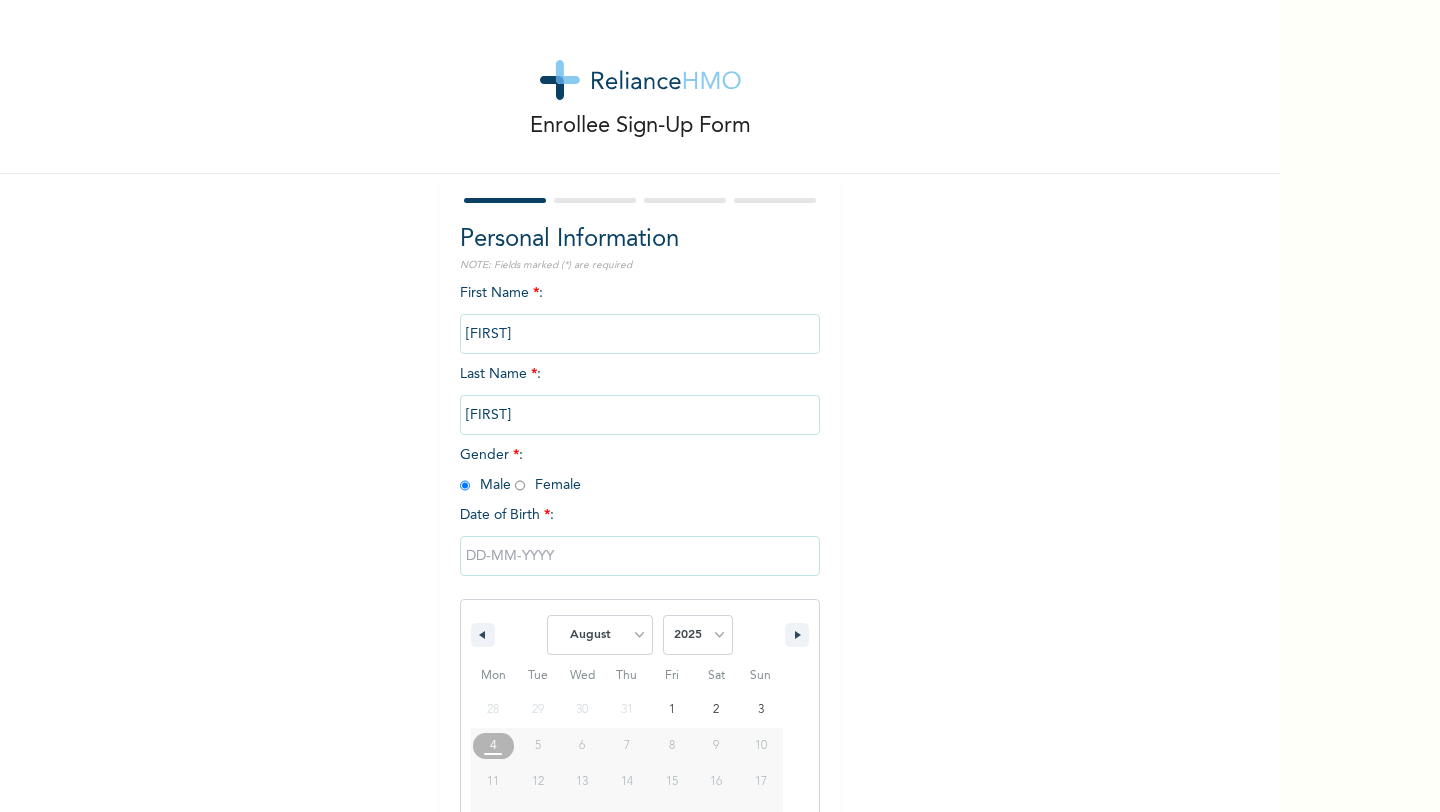 scroll, scrollTop: 81, scrollLeft: 0, axis: vertical 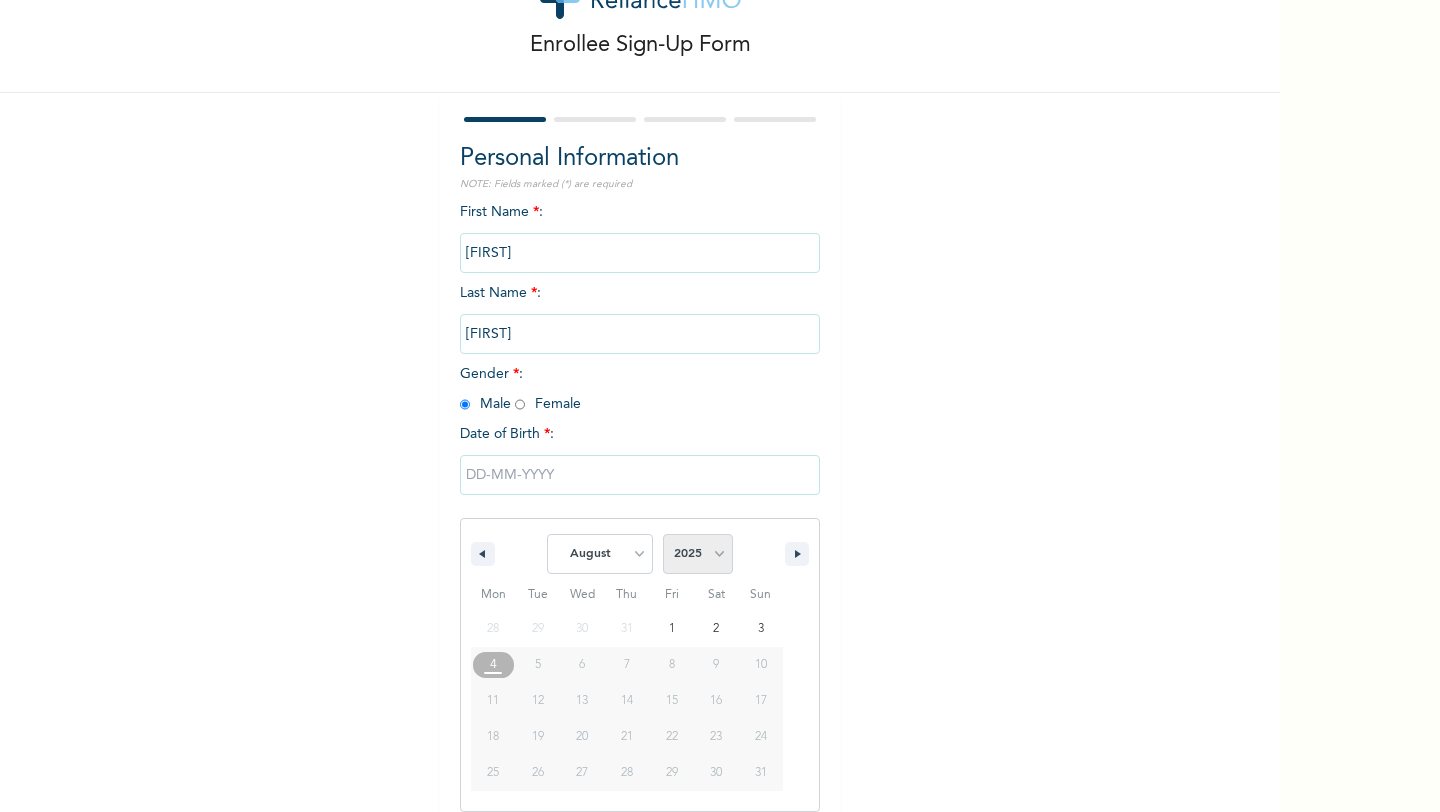 click on "2025 2024 2023 2022 2021 2020 2019 2018 2017 2016 2015 2014 2013 2012 2011 2010 2009 2008 2007 2006 2005 2004 2003 2002 2001 2000 1999 1998 1997 1996 1995 1994 1993 1992 1991 1990 1989 1988 1987 1986 1985 1984 1983 1982 1981 1980 1979 1978 1977 1976 1975 1974 1973 1972 1971 1970 1969 1968 1967 1966 1965 1964 1963 1962 1961 1960" at bounding box center [698, 554] 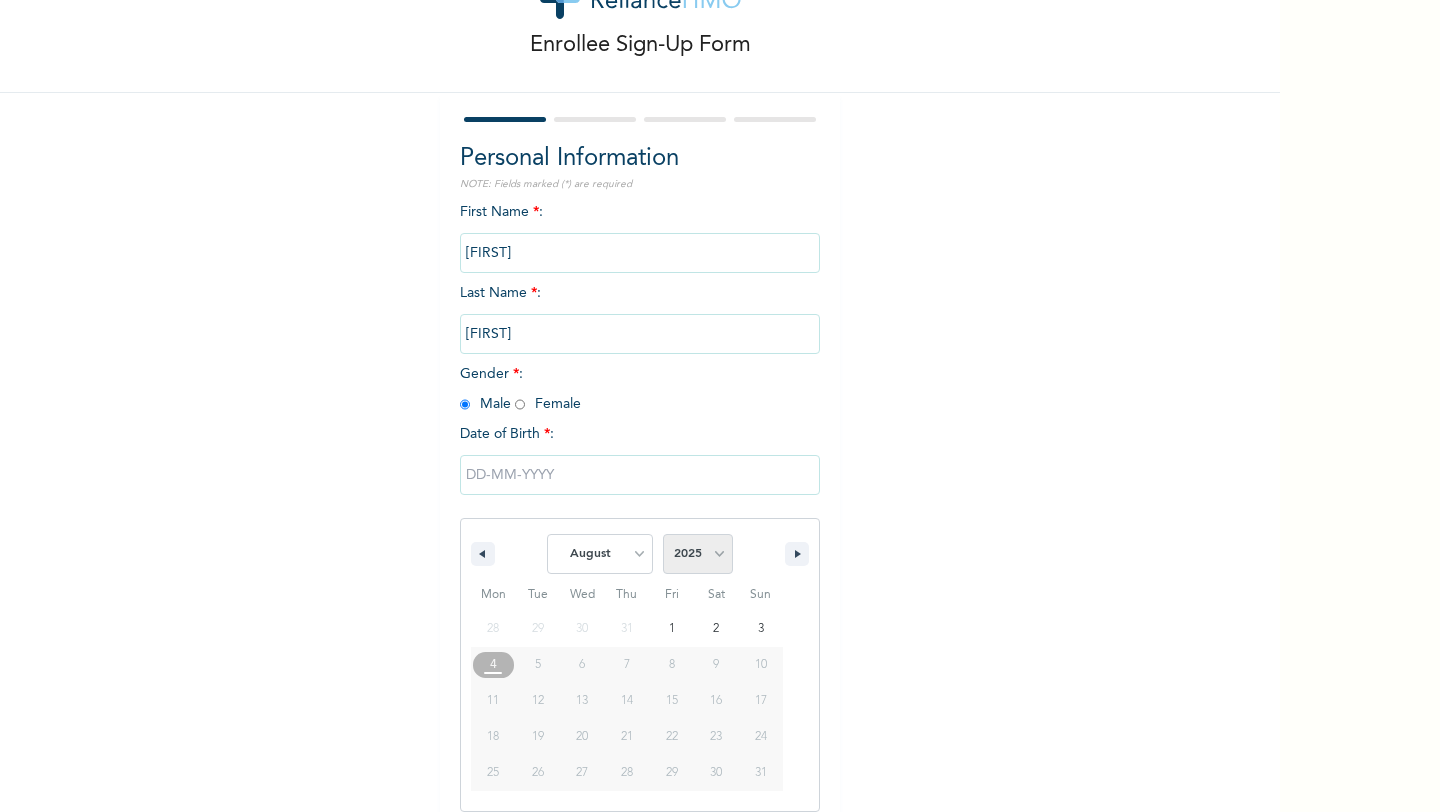 select on "1998" 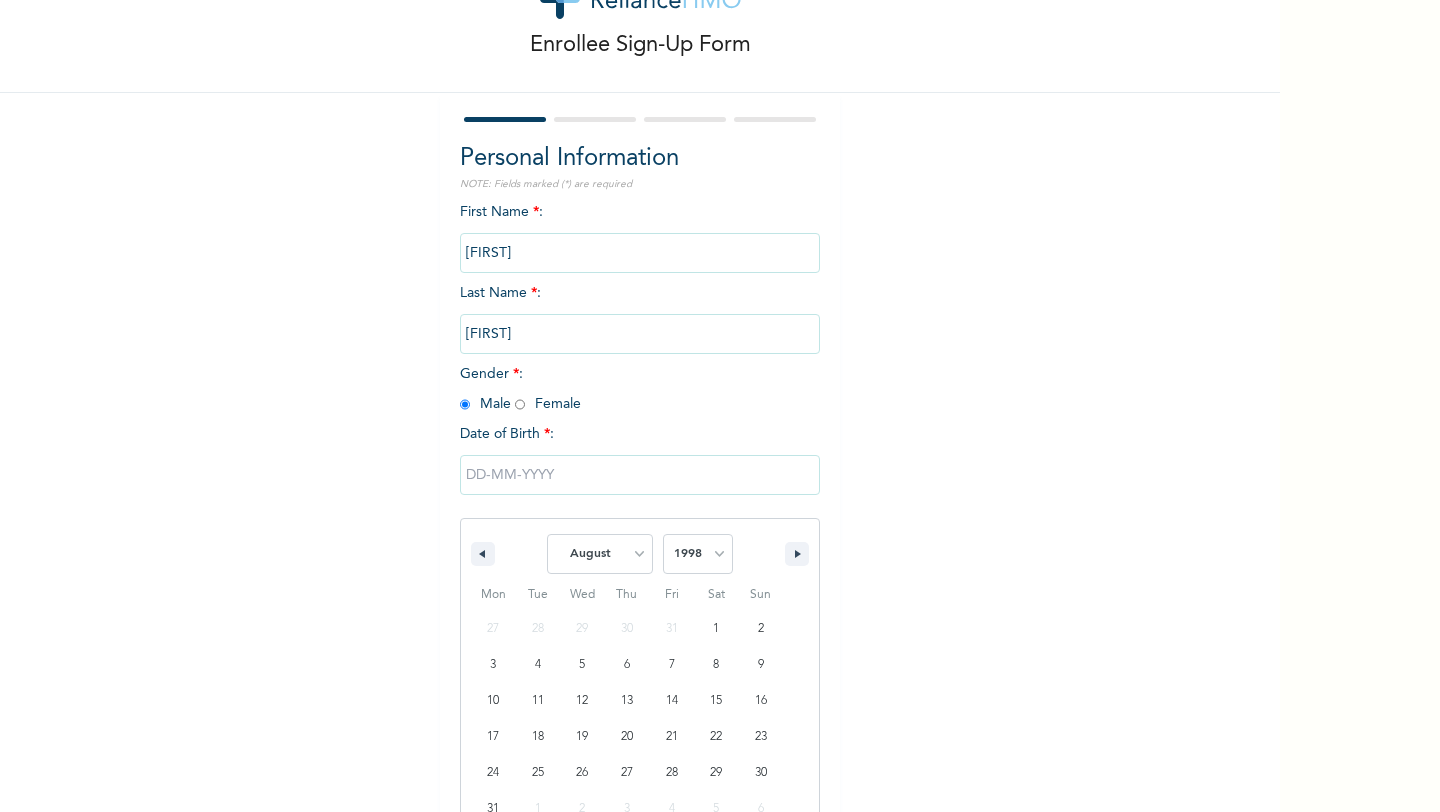 click at bounding box center [640, 475] 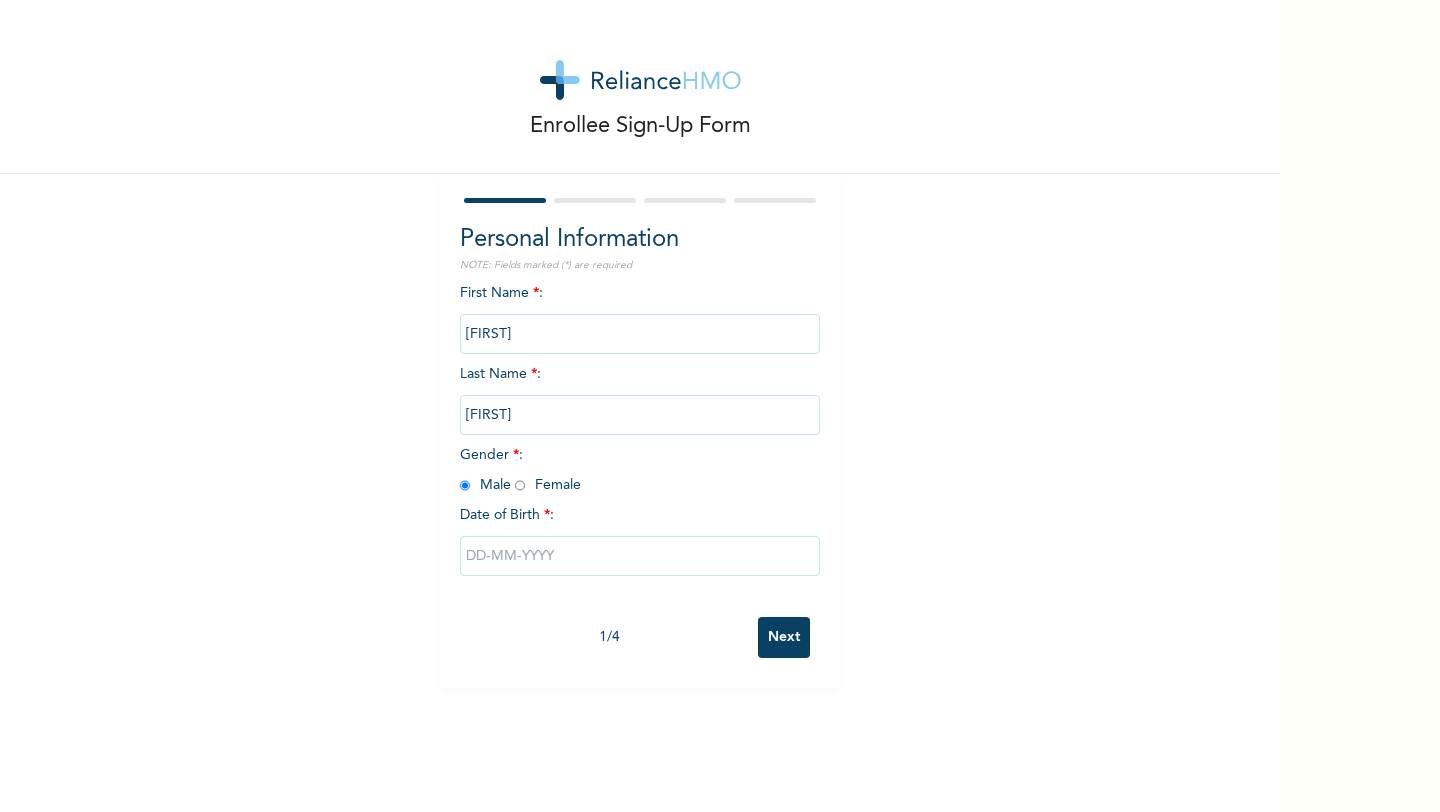 scroll, scrollTop: 0, scrollLeft: 0, axis: both 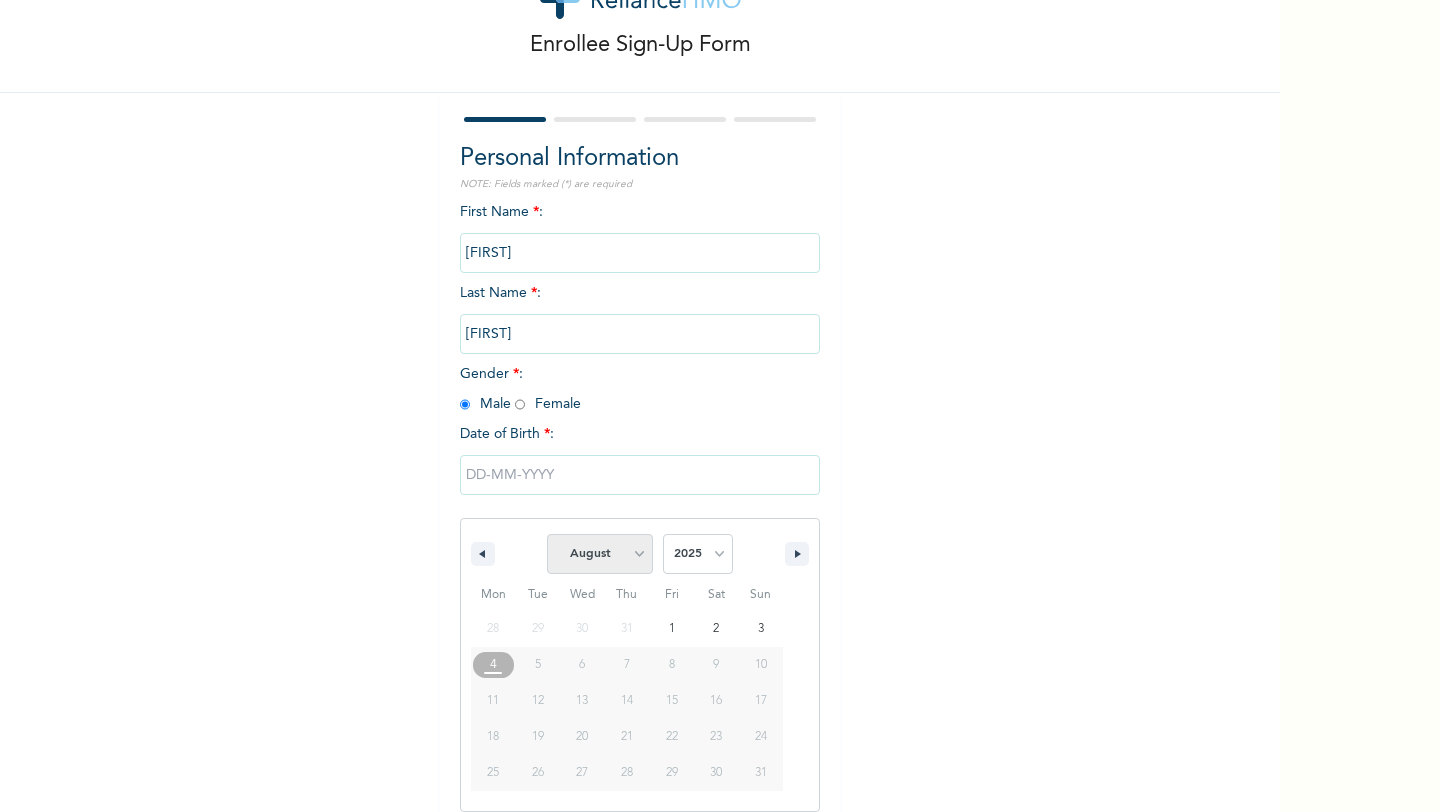 click on "January February March April May June July August September October November December" at bounding box center [600, 554] 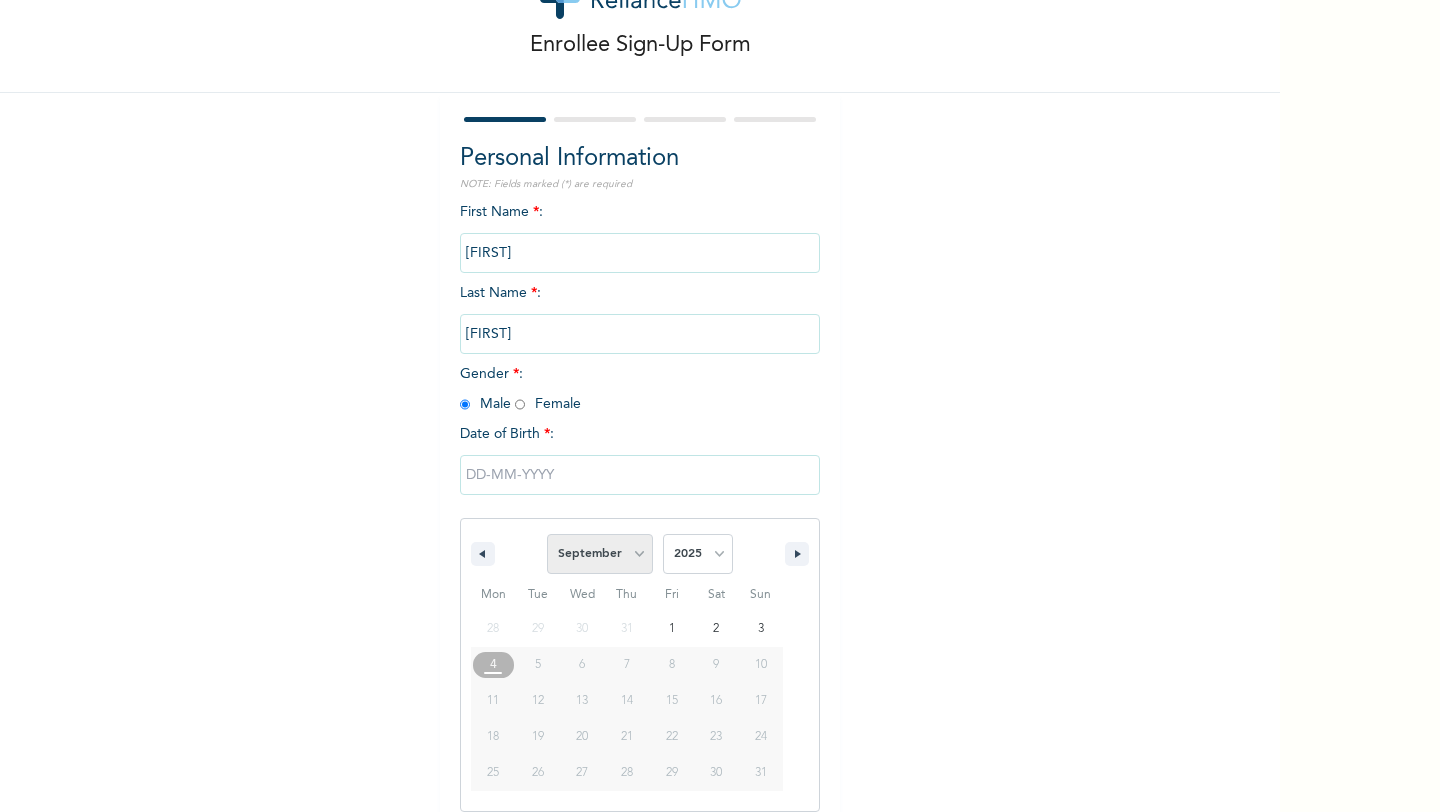 select on "7" 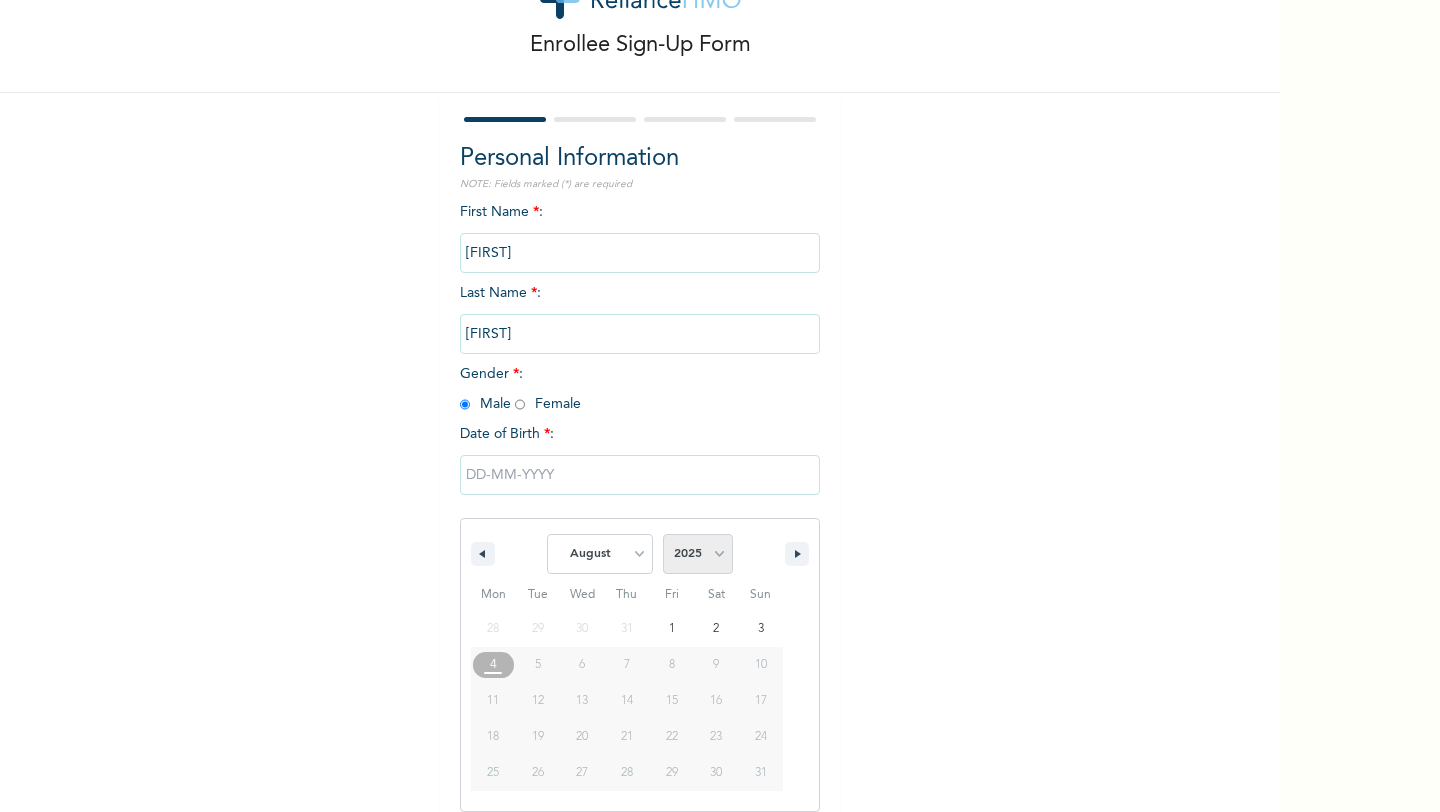 click on "2025 2024 2023 2022 2021 2020 2019 2018 2017 2016 2015 2014 2013 2012 2011 2010 2009 2008 2007 2006 2005 2004 2003 2002 2001 2000 1999 1998 1997 1996 1995 1994 1993 1992 1991 1990 1989 1988 1987 1986 1985 1984 1983 1982 1981 1980 1979 1978 1977 1976 1975 1974 1973 1972 1971 1970 1969 1968 1967 1966 1965 1964 1963 1962 1961 1960" at bounding box center [698, 554] 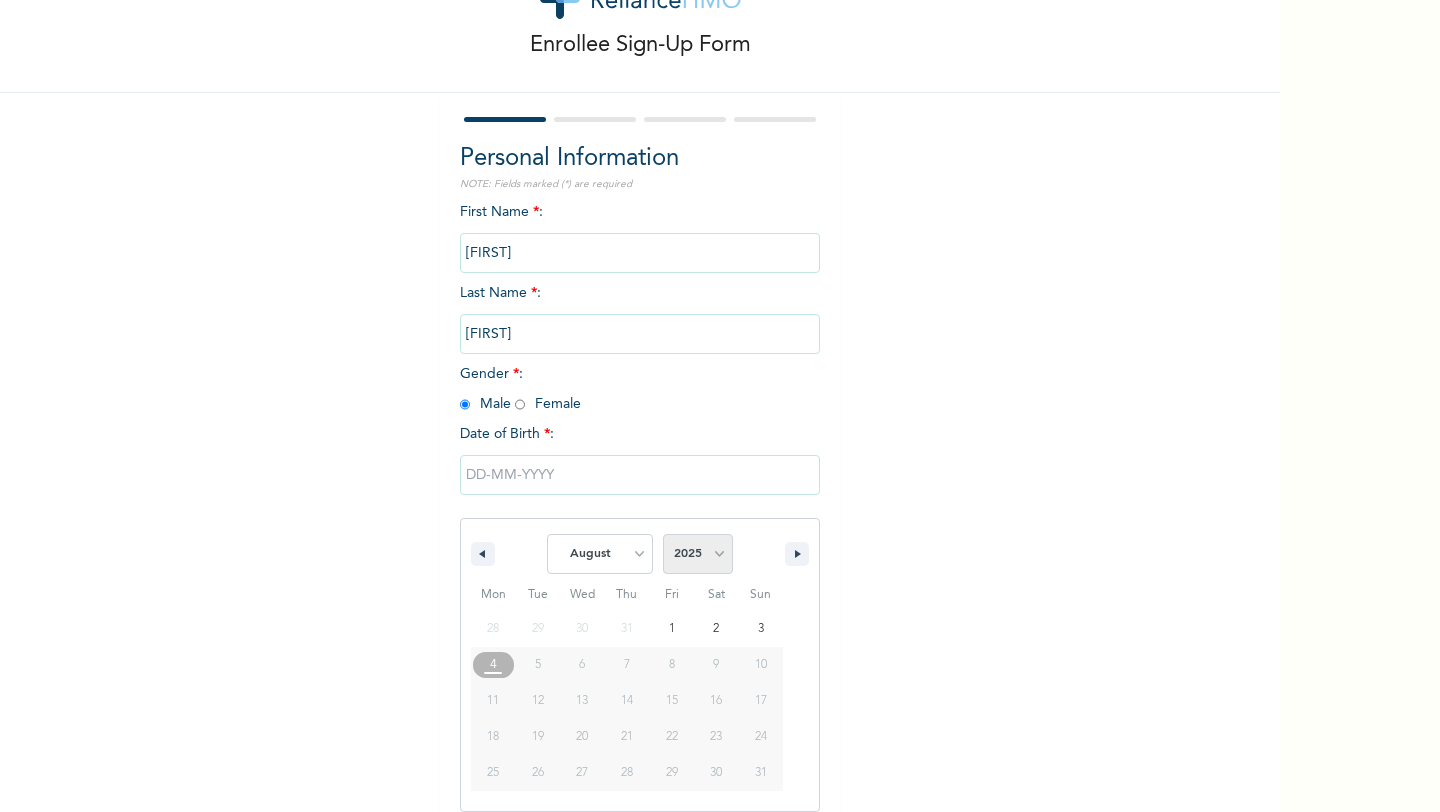 select on "1998" 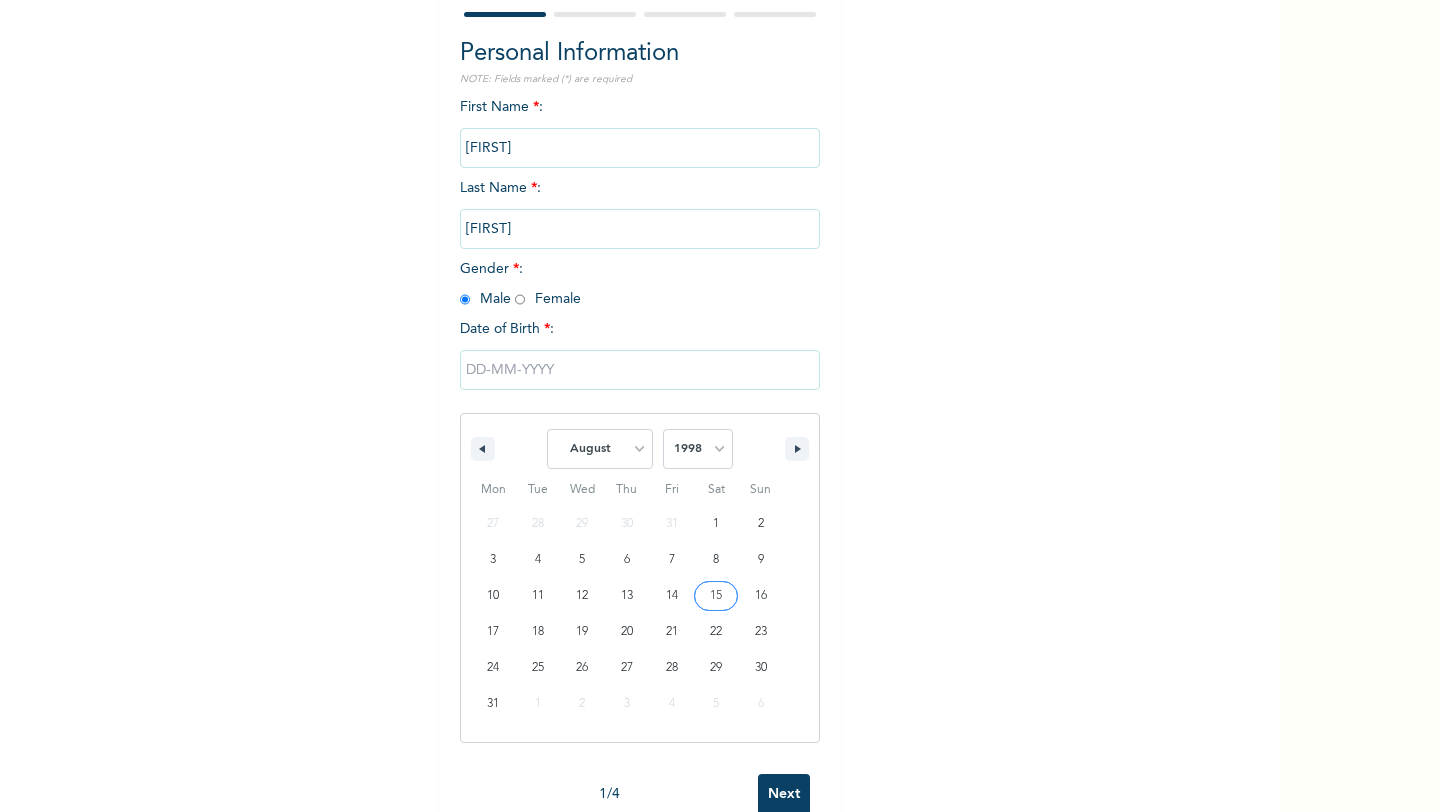 scroll, scrollTop: 217, scrollLeft: 0, axis: vertical 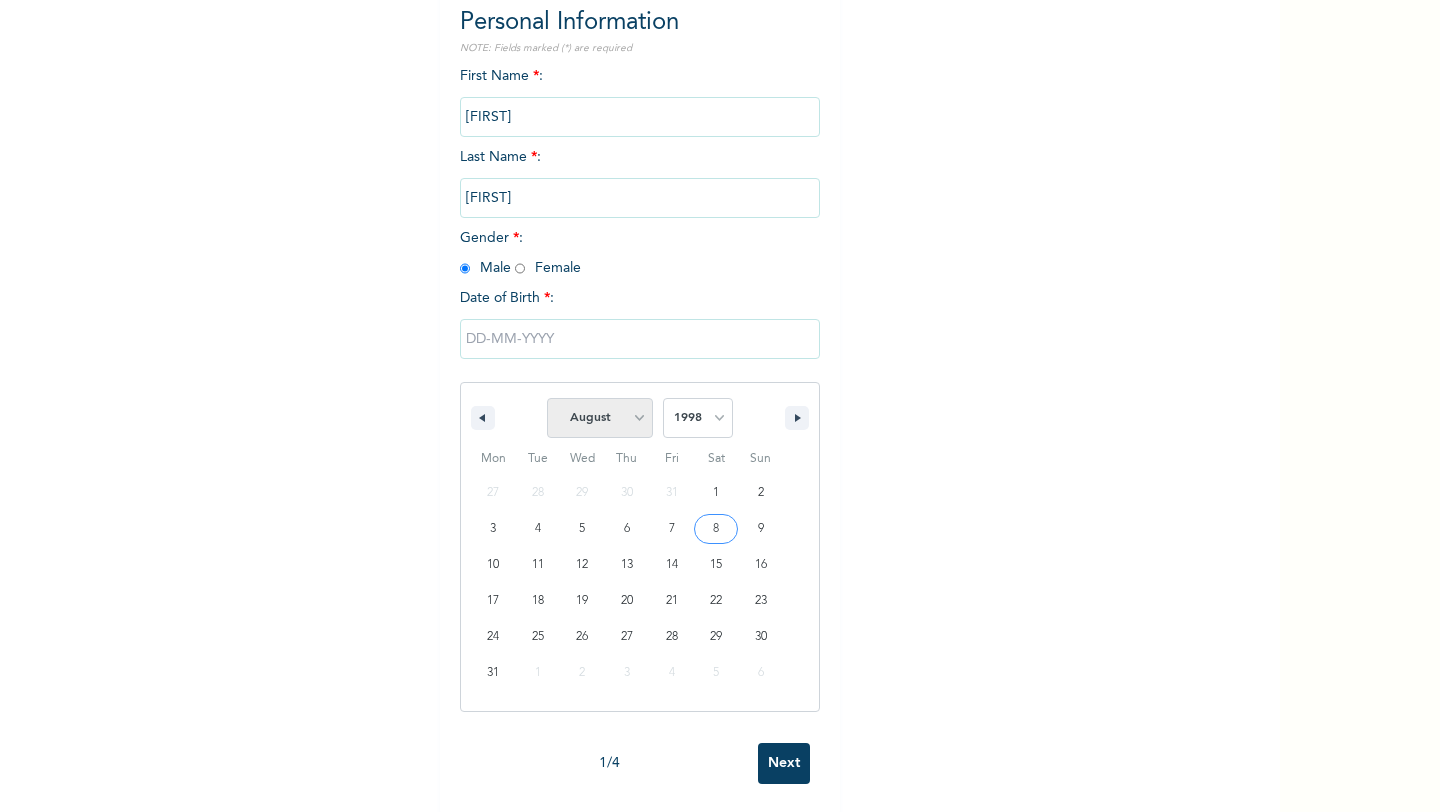 click on "January February March April May June July August September October November December" at bounding box center (600, 418) 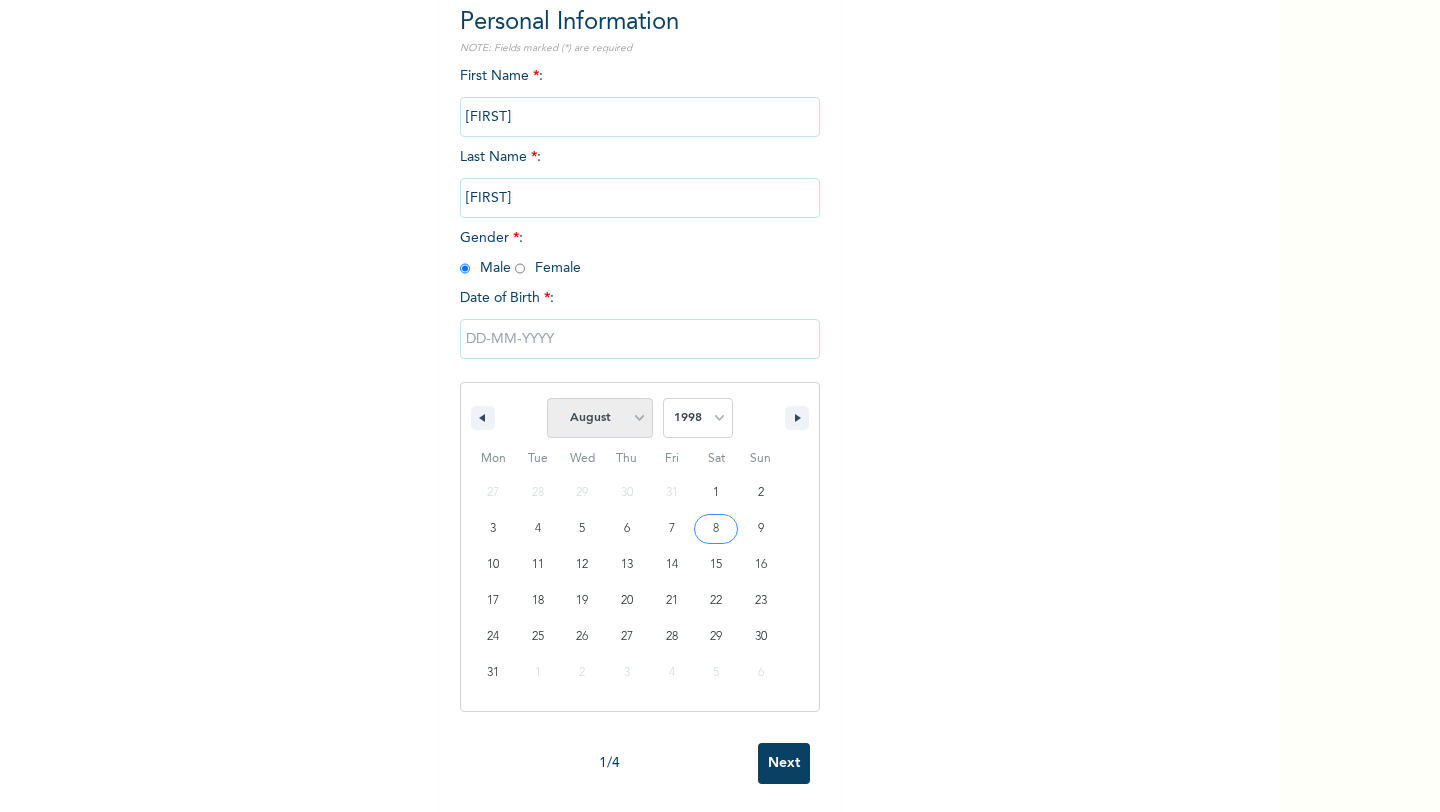 select on "8" 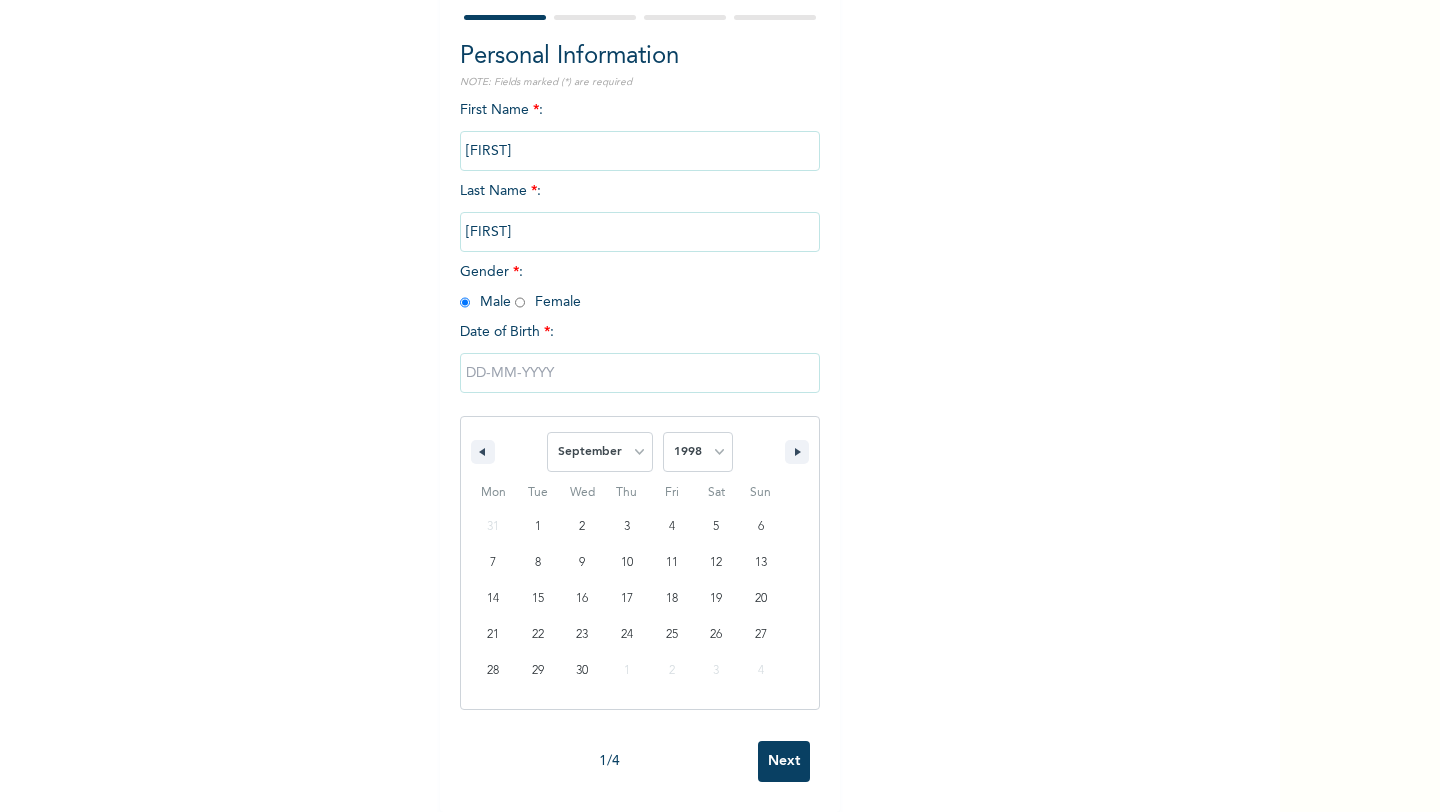 scroll, scrollTop: 183, scrollLeft: 0, axis: vertical 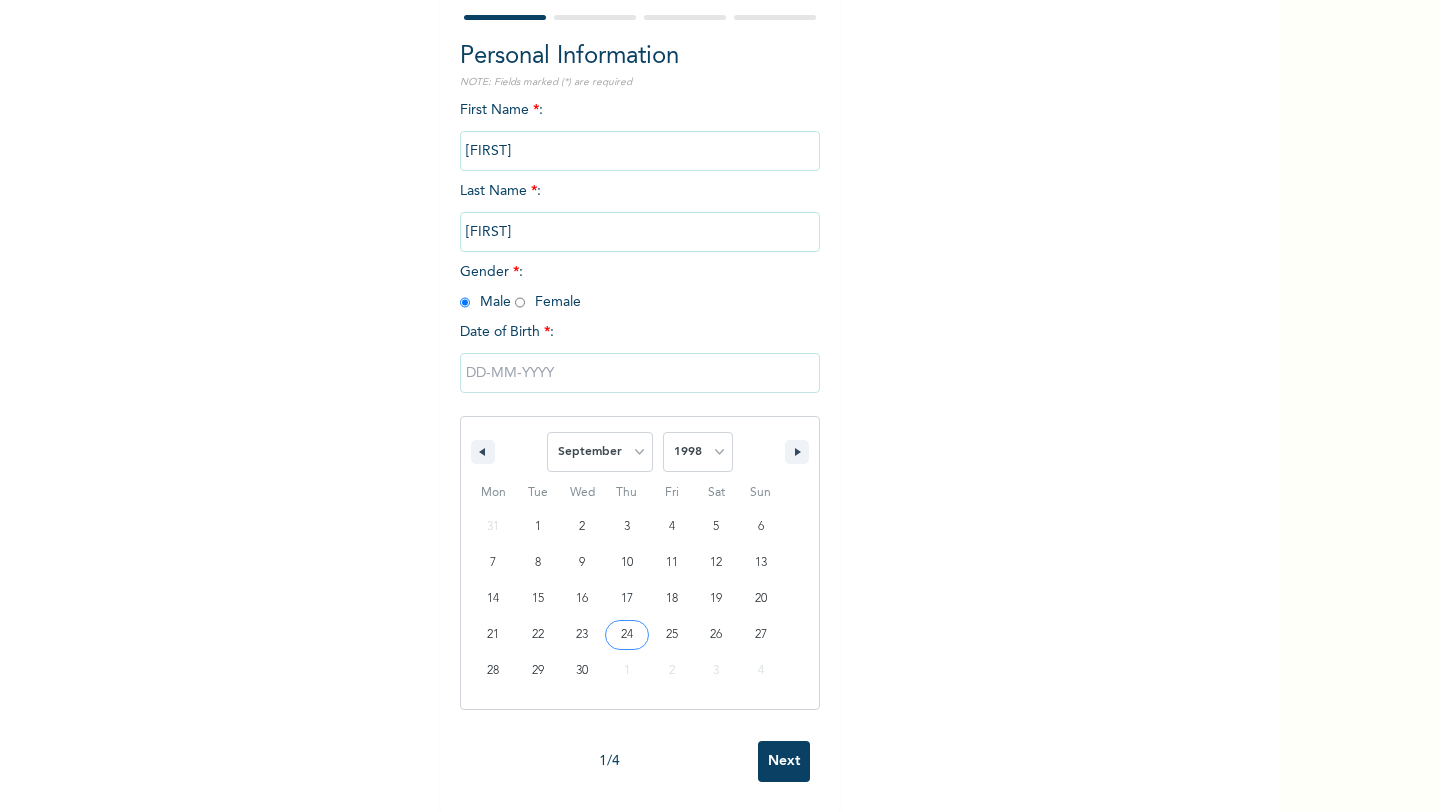 type on "[DATE]" 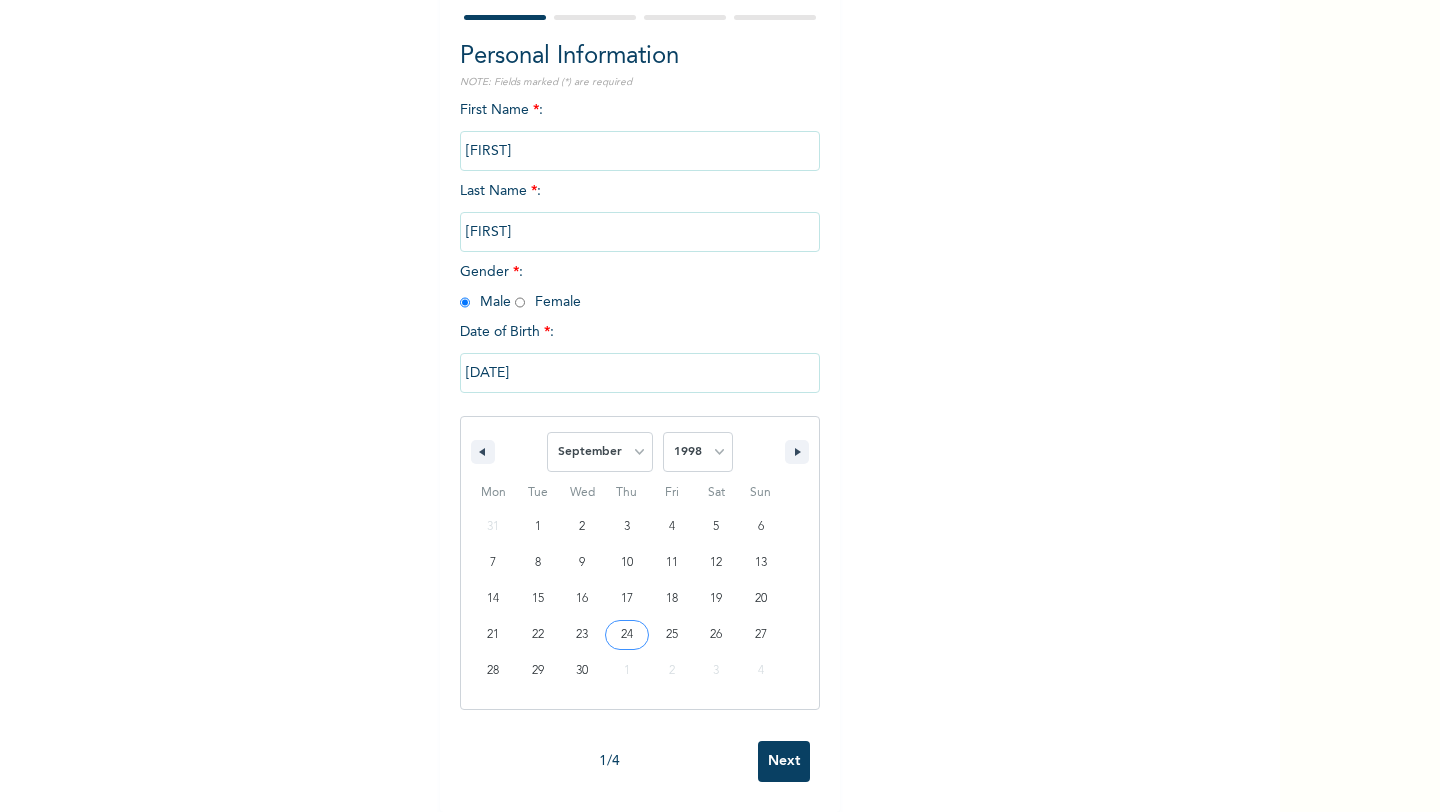 scroll, scrollTop: 0, scrollLeft: 0, axis: both 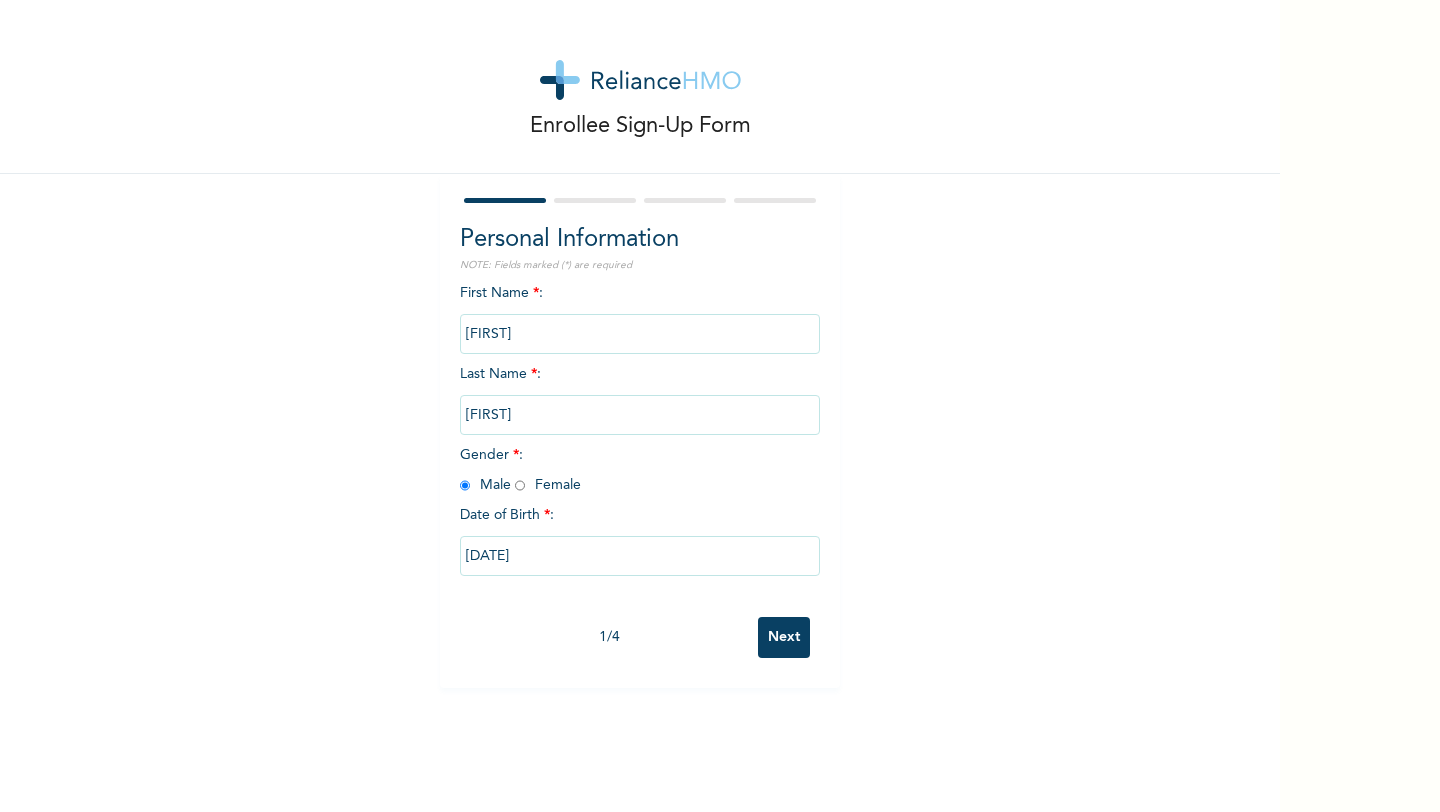 click on "Next" at bounding box center [784, 637] 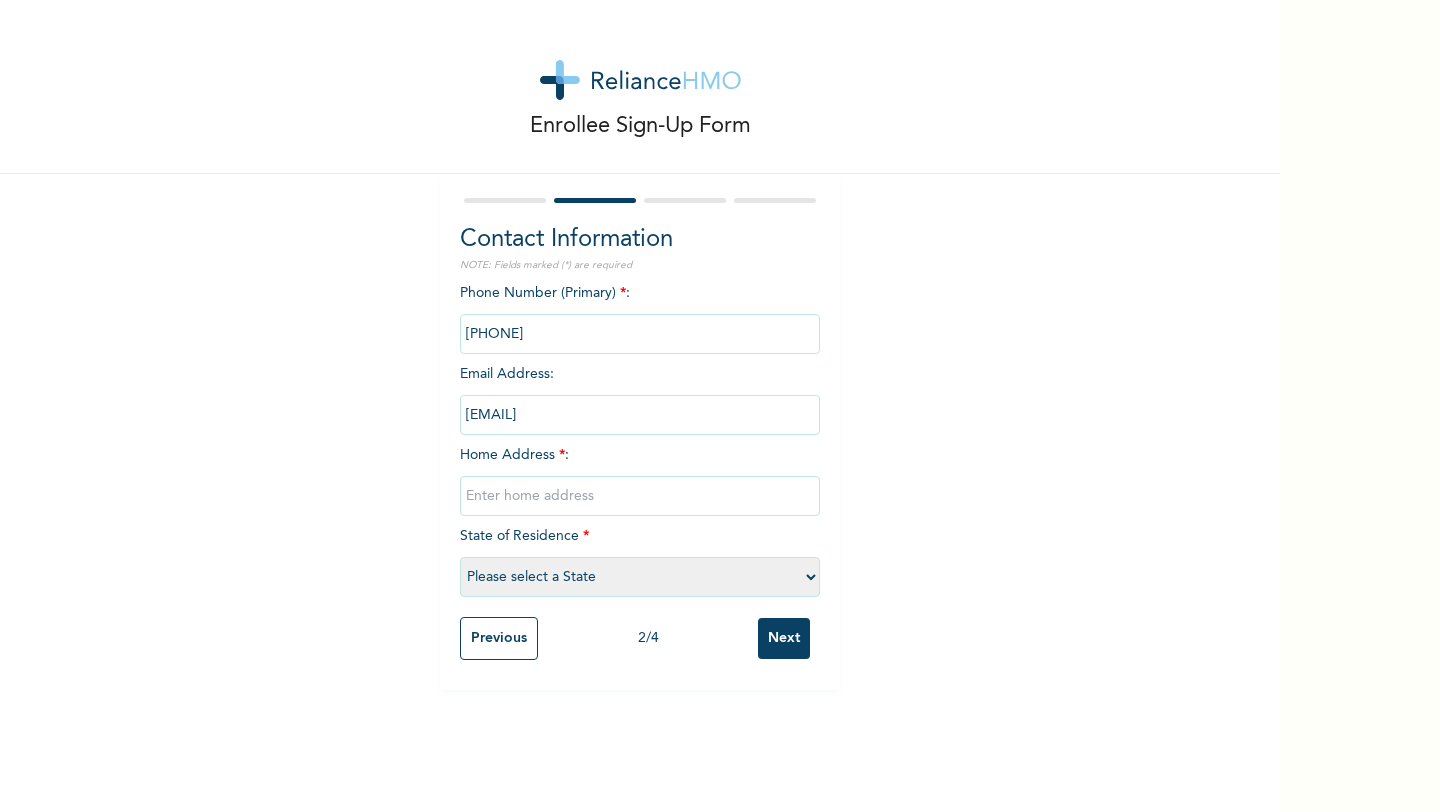 click at bounding box center (640, 496) 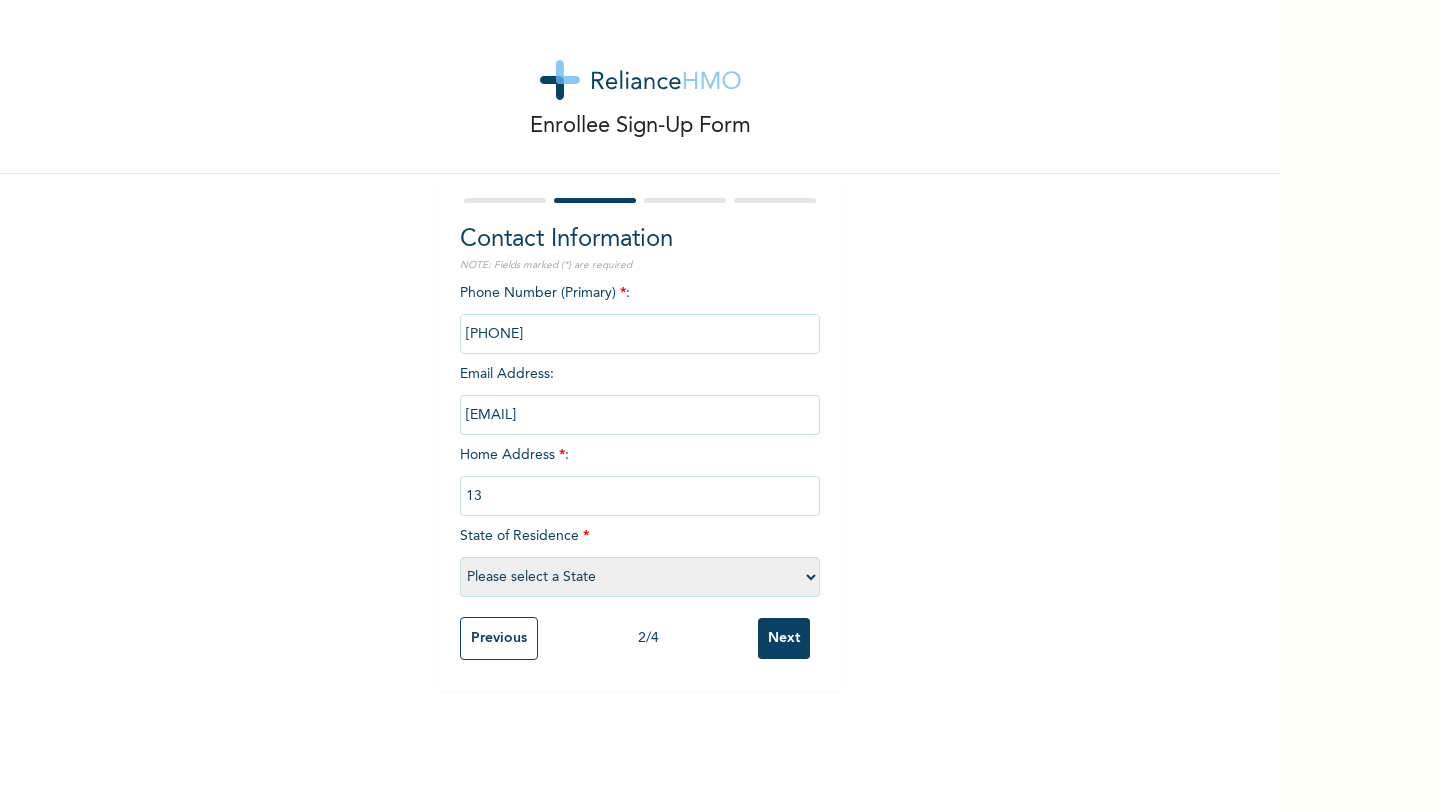 type on "[NUMBER], [STREET]" 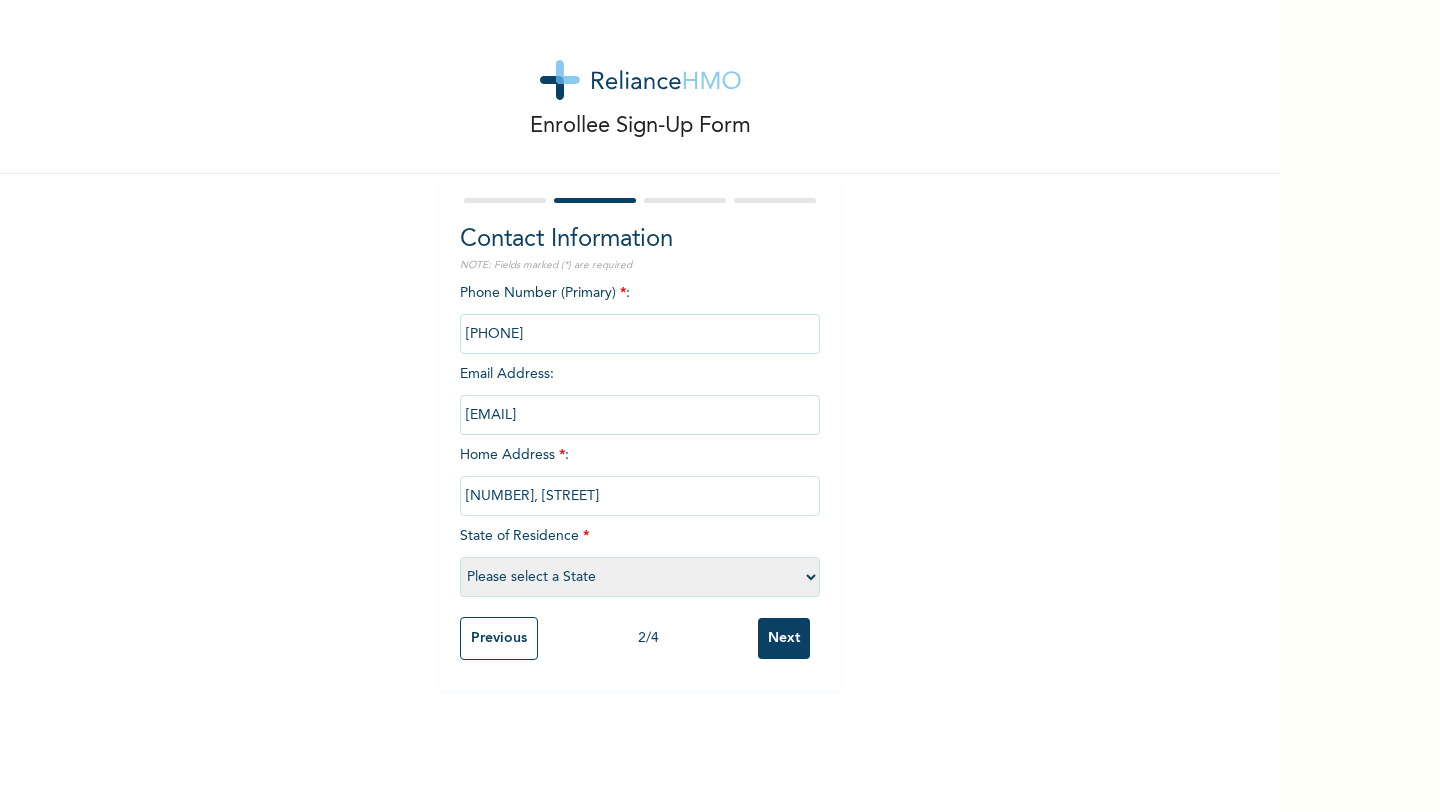 click on "Please select a State Abia Abuja (FCT) Adamawa Akwa Ibom Anambra Bauchi Bayelsa Benue Borno Cross River Delta Ebonyi Edo Ekiti Enugu Gombe Imo Jigawa Kaduna Kano Katsina Kebbi Kogi Kwara Lagos Nasarawa Niger Ogun Ondo Osun Oyo Plateau Rivers Sokoto Taraba Yobe Zamfara" at bounding box center (640, 577) 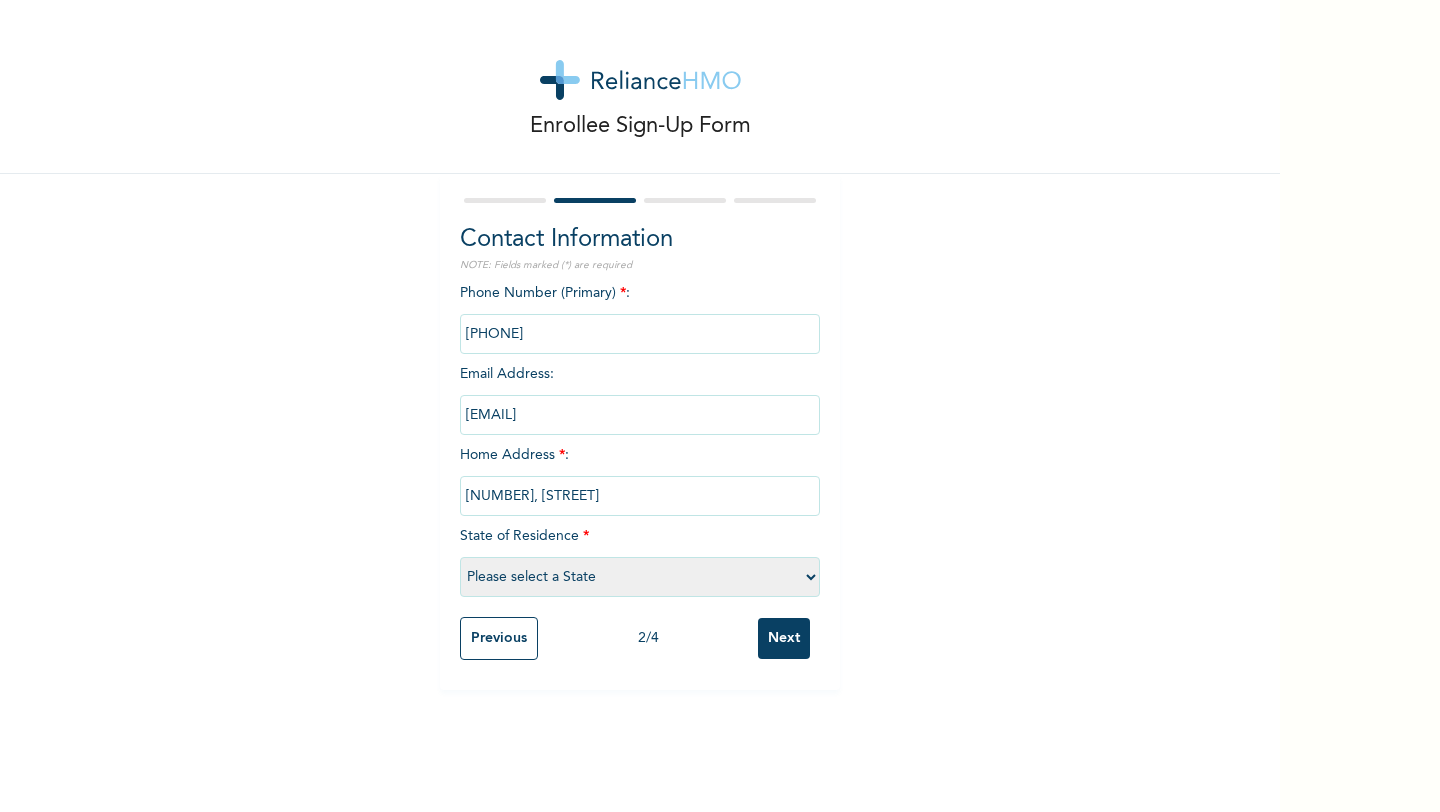 click on "Please select a State Abia Abuja (FCT) Adamawa Akwa Ibom Anambra Bauchi Bayelsa Benue Borno Cross River Delta Ebonyi Edo Ekiti Enugu Gombe Imo Jigawa Kaduna Kano Katsina Kebbi Kogi Kwara Lagos Nasarawa Niger Ogun Ondo Osun Oyo Plateau Rivers Sokoto Taraba Yobe Zamfara" at bounding box center (640, 577) 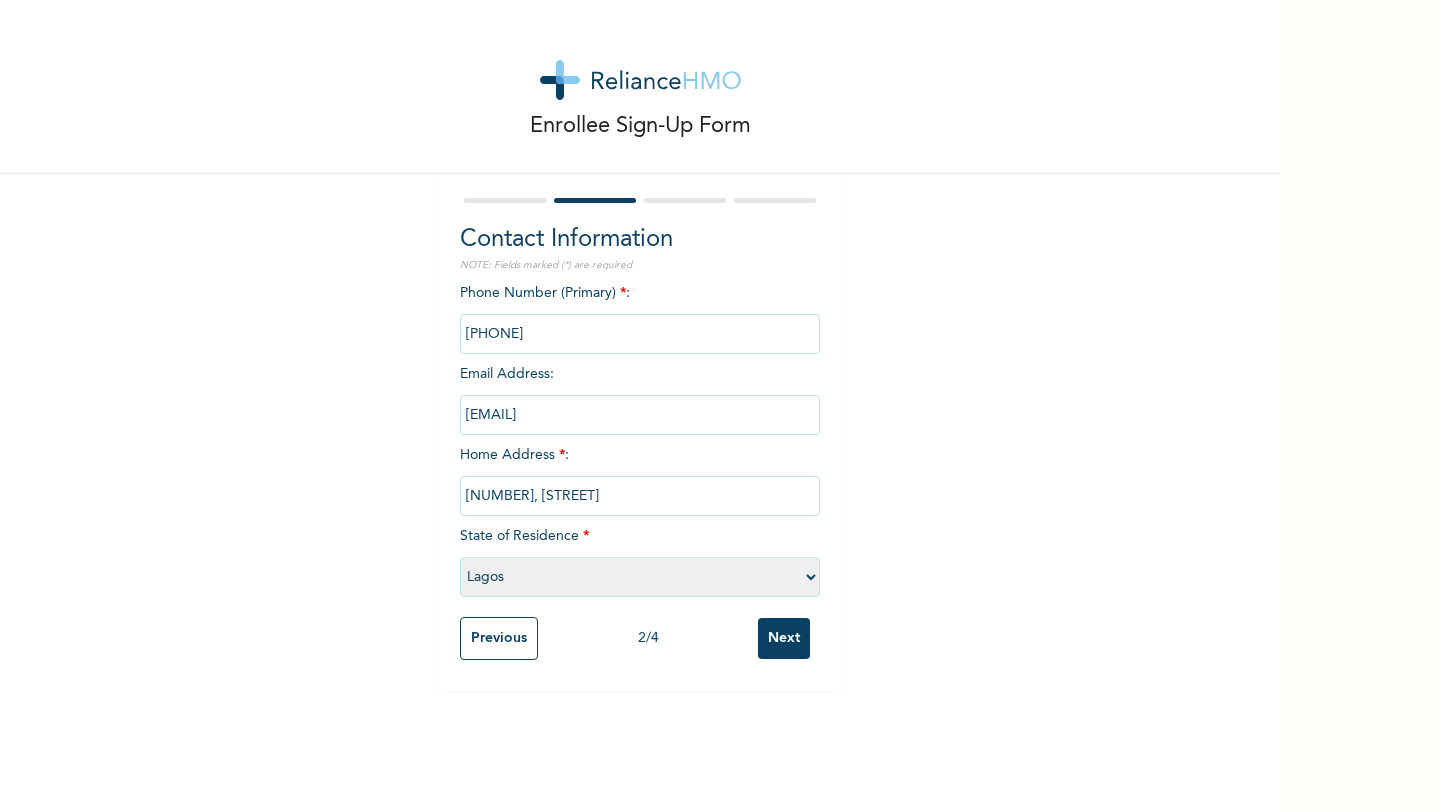 click on "[NUMBER], [STREET]" at bounding box center [640, 496] 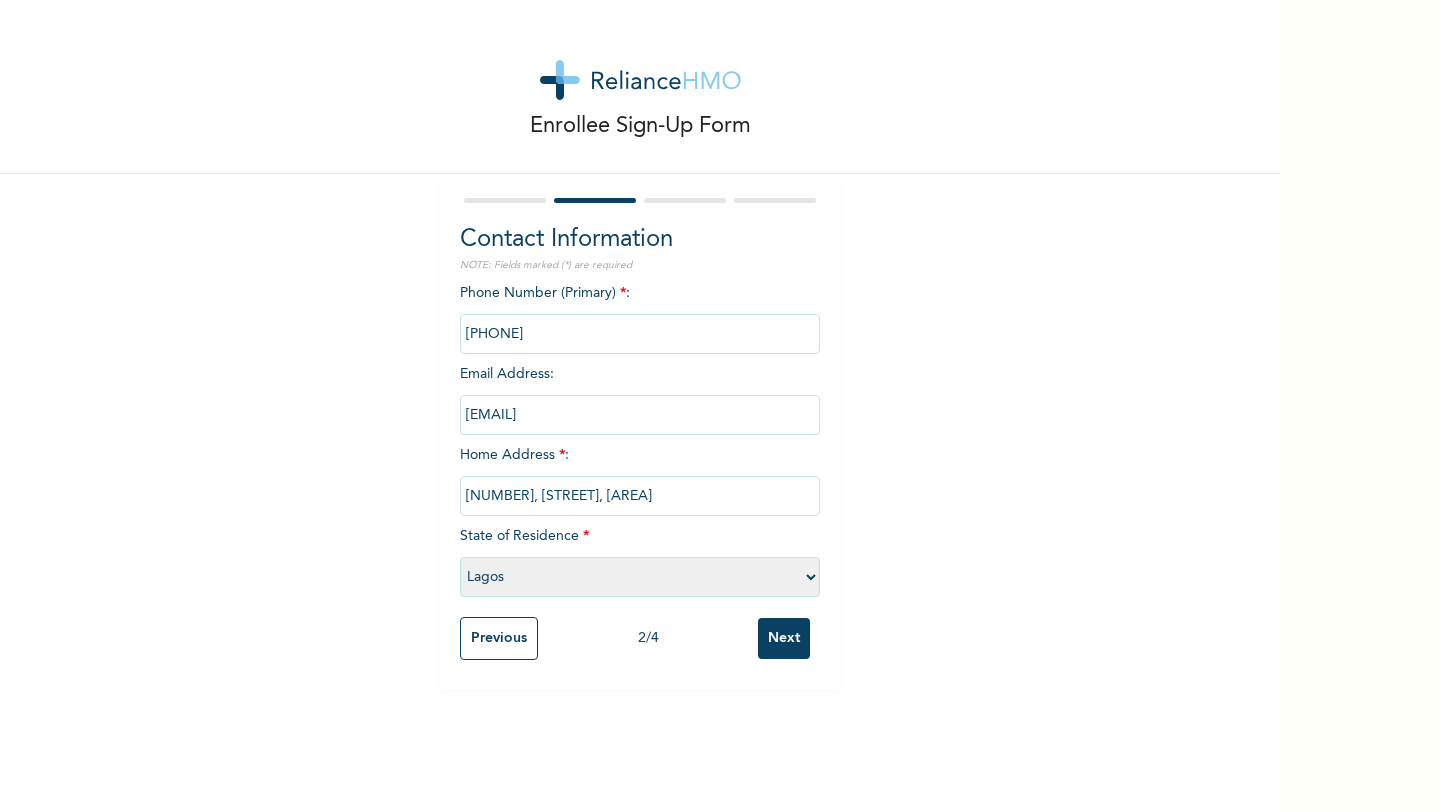 type on "[NUMBER], [STREET], [AREA]" 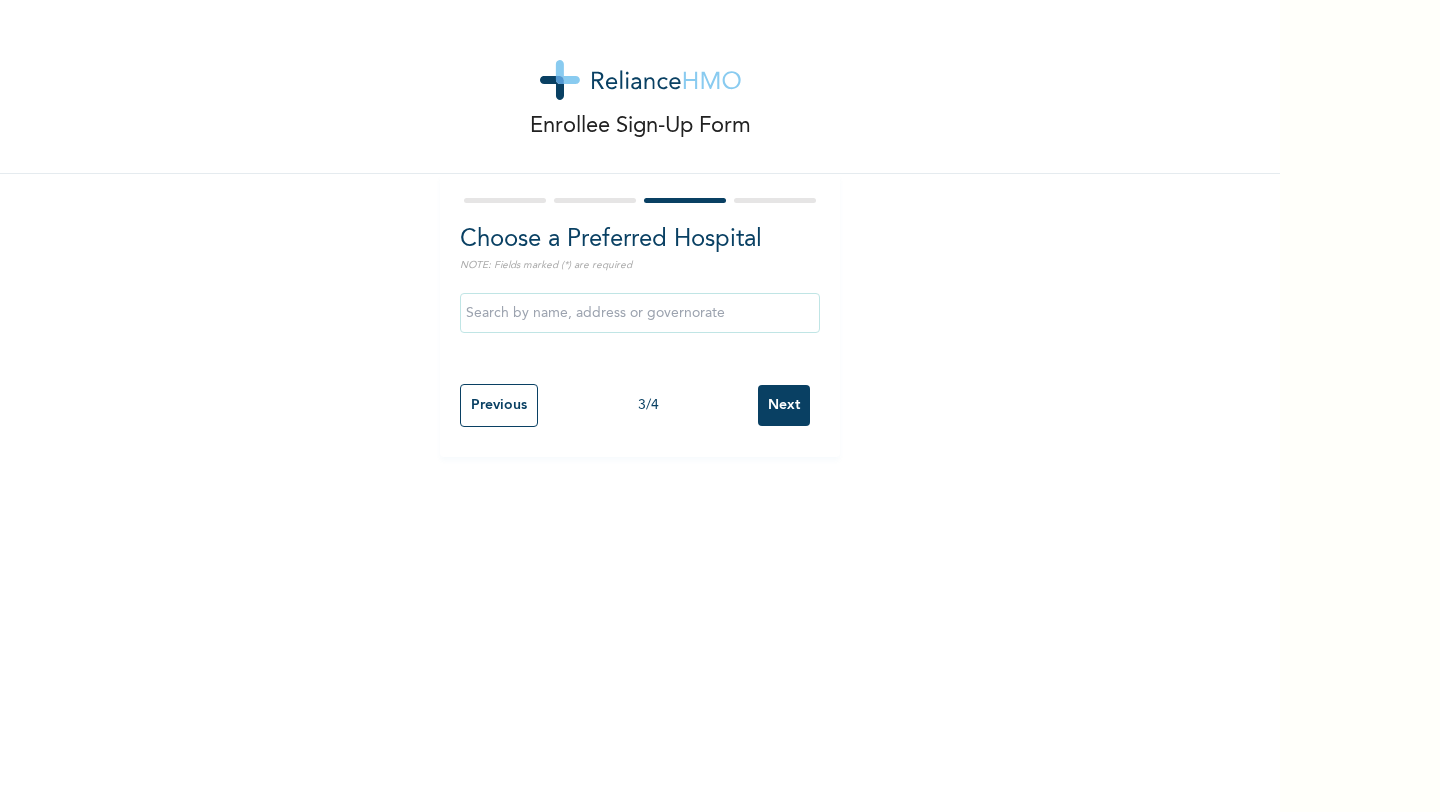 click at bounding box center [640, 313] 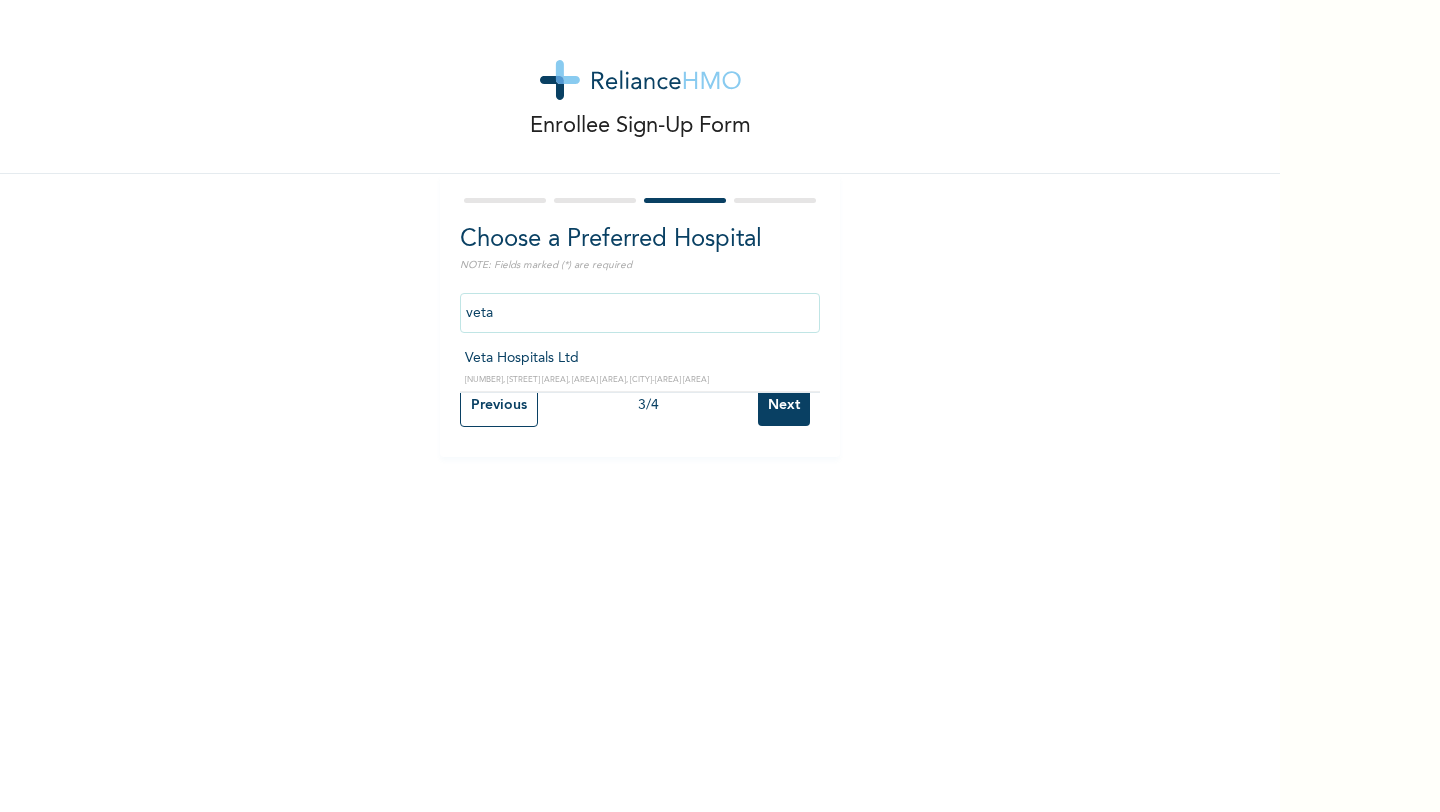 type on "Veta Hospitals Ltd" 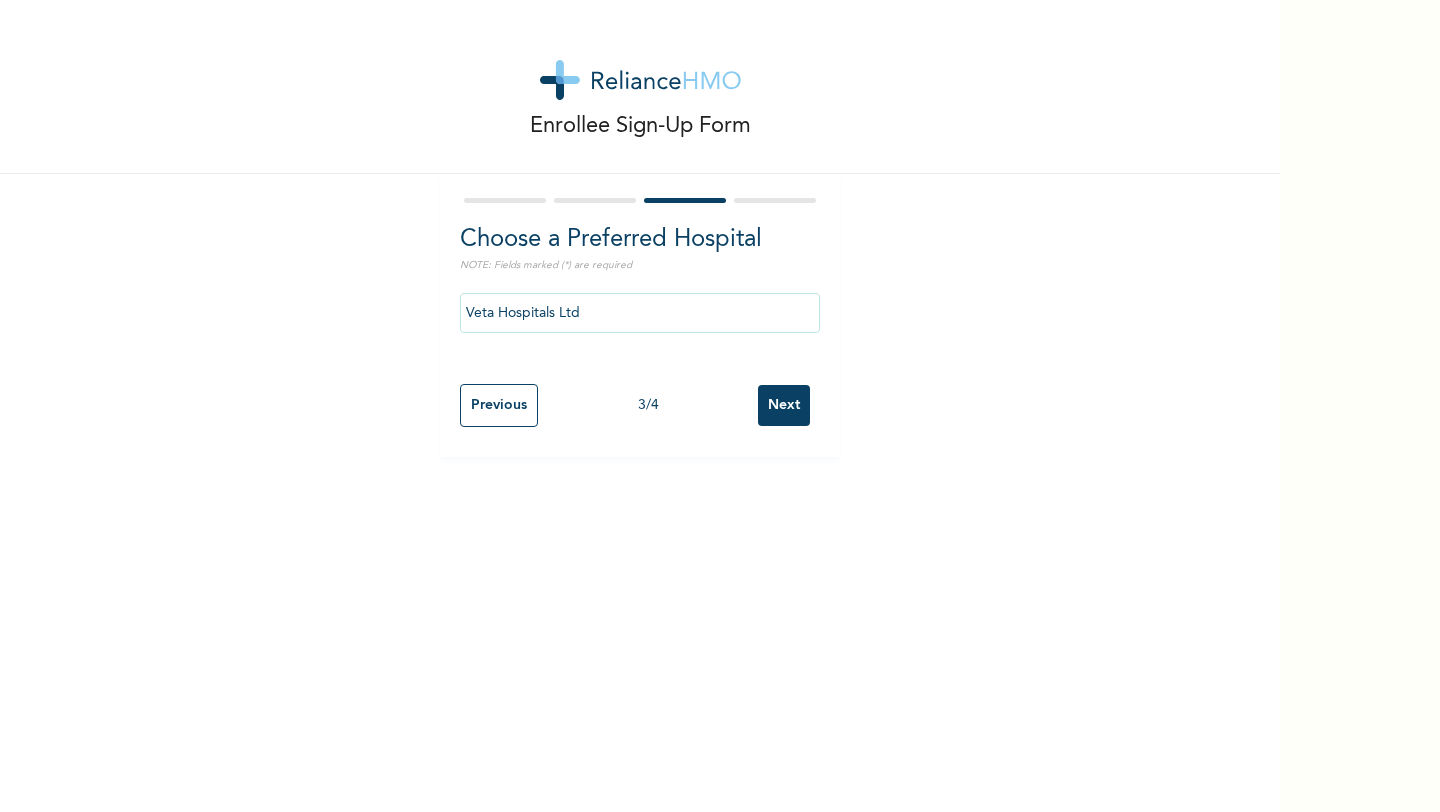 click on "Next" at bounding box center (784, 405) 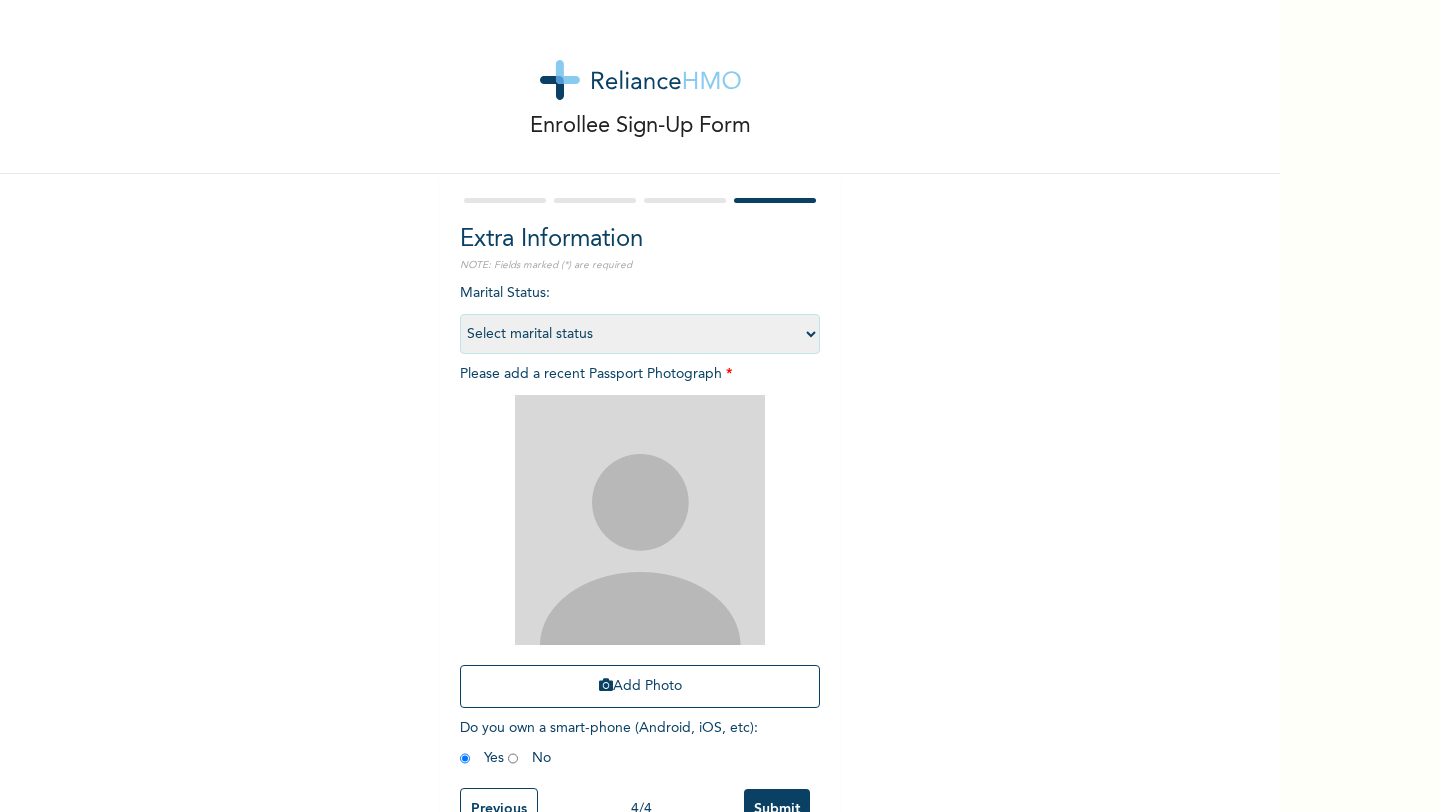 click at bounding box center [640, 520] 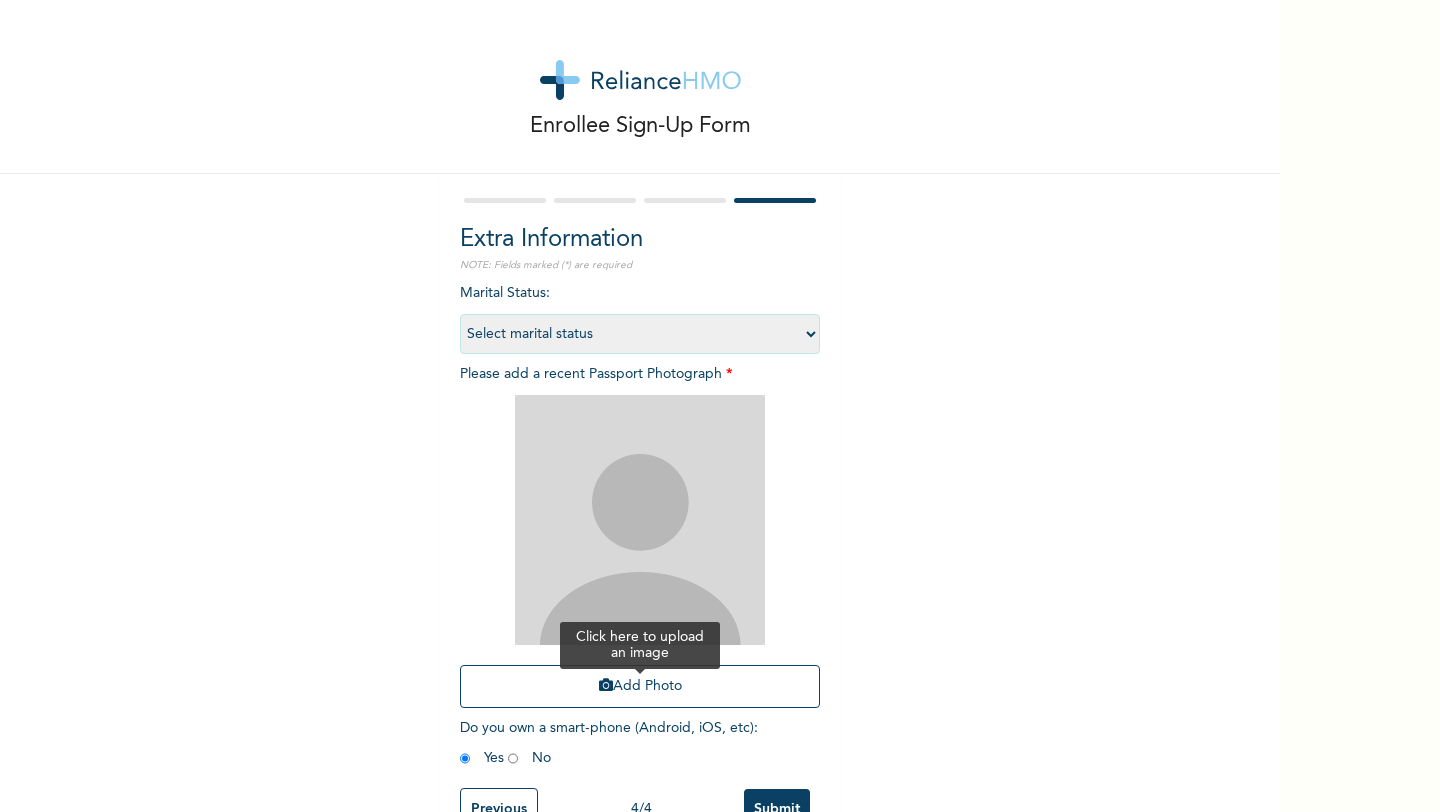 click on "Add Photo" at bounding box center (640, 686) 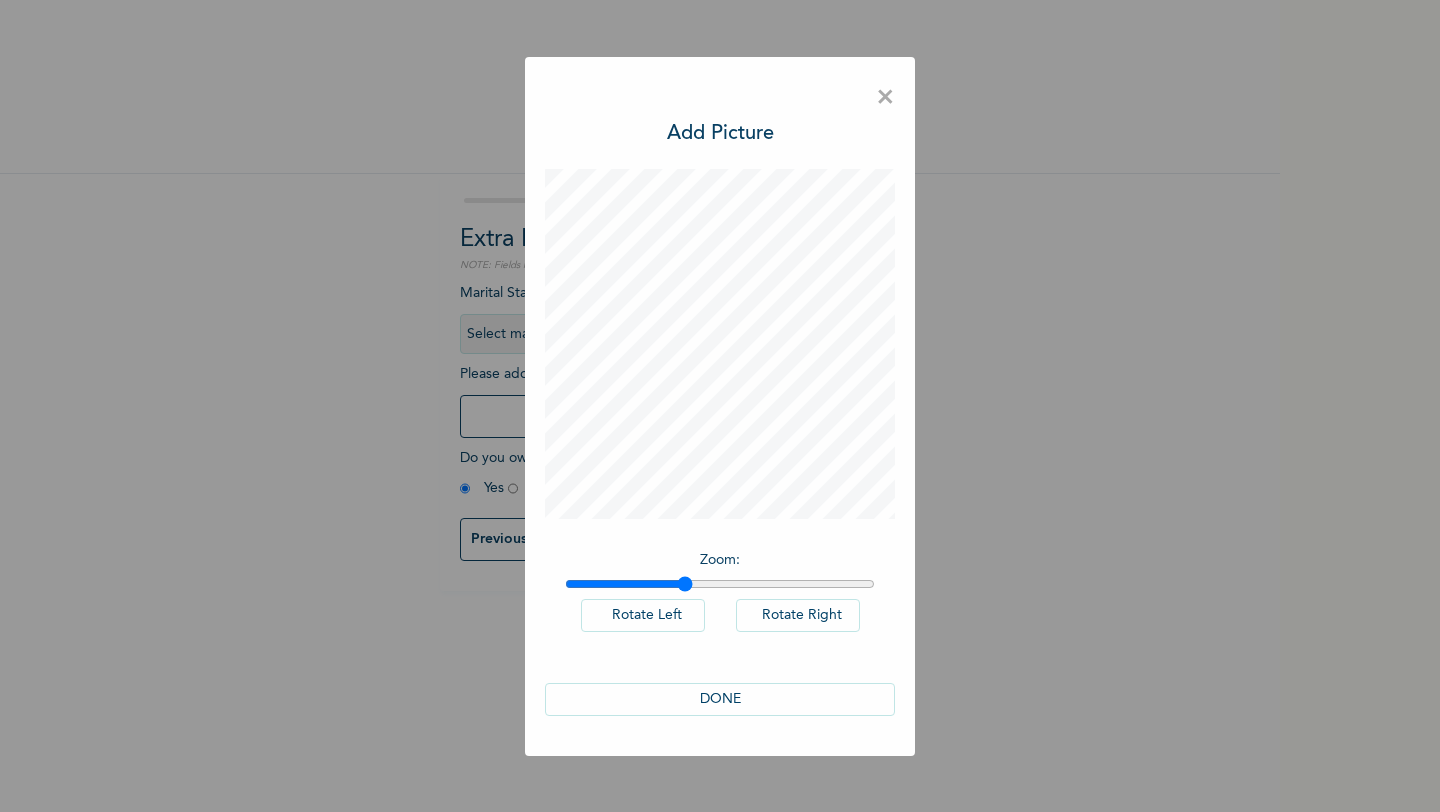 drag, startPoint x: 576, startPoint y: 581, endPoint x: 684, endPoint y: 582, distance: 108.00463 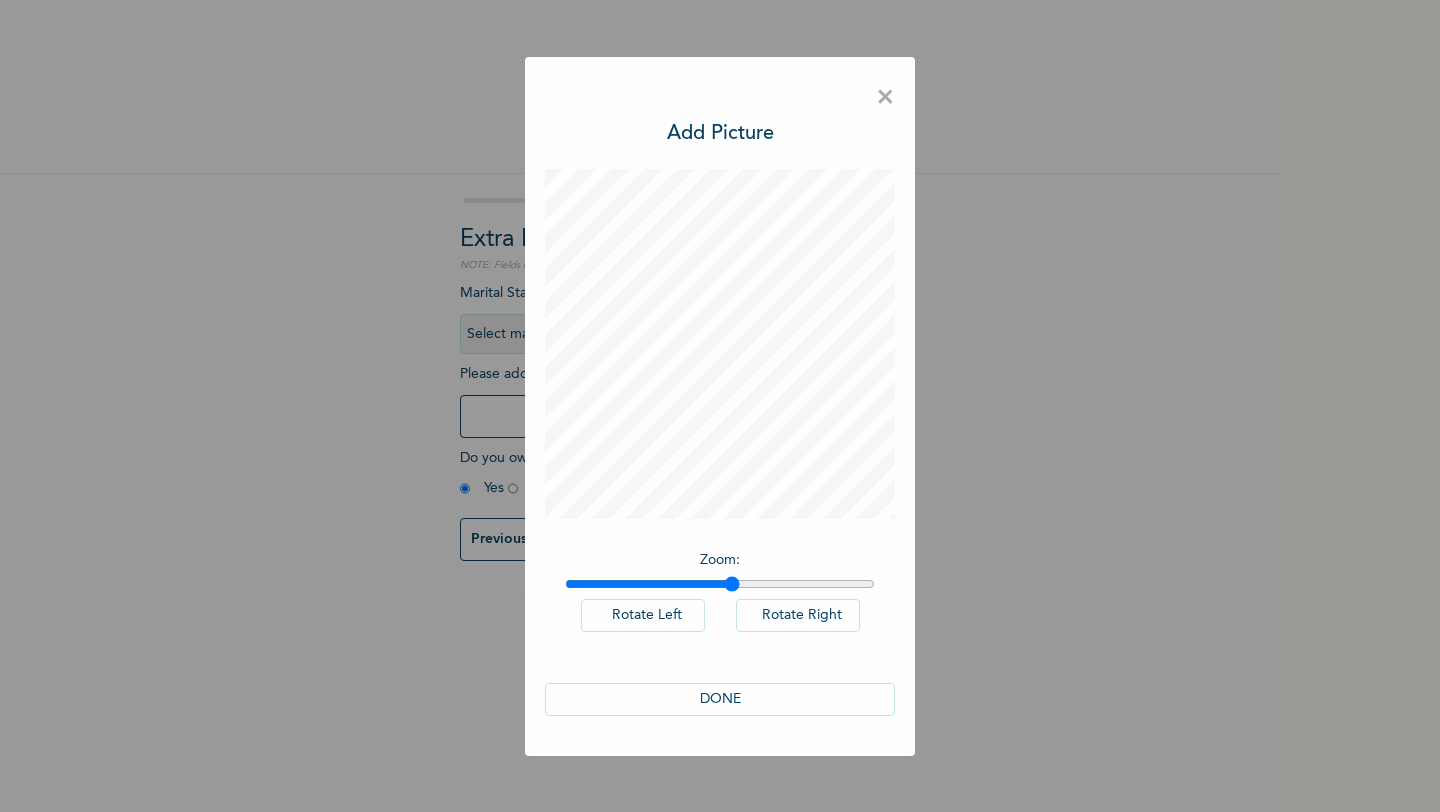 drag, startPoint x: 689, startPoint y: 581, endPoint x: 732, endPoint y: 580, distance: 43.011627 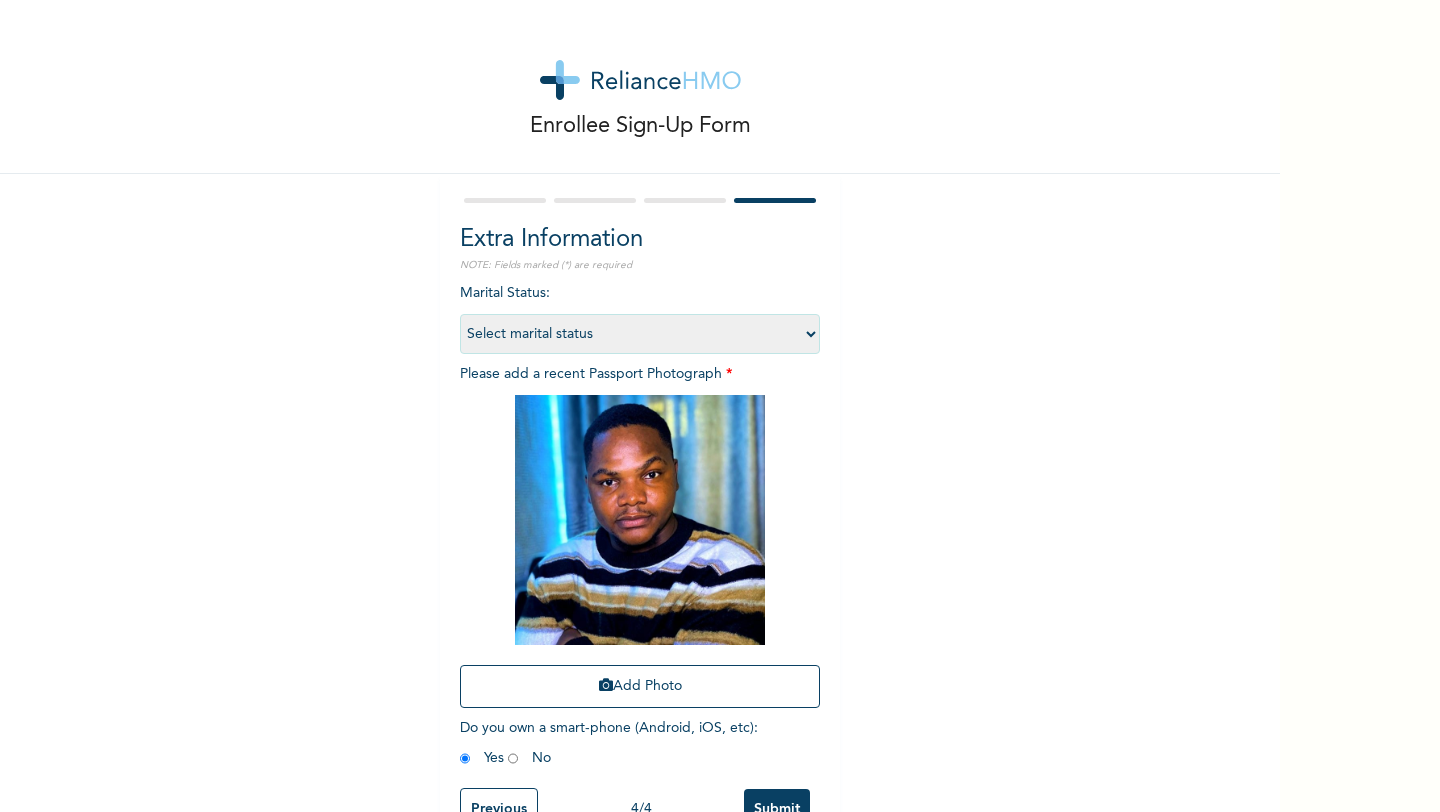 scroll, scrollTop: 51, scrollLeft: 0, axis: vertical 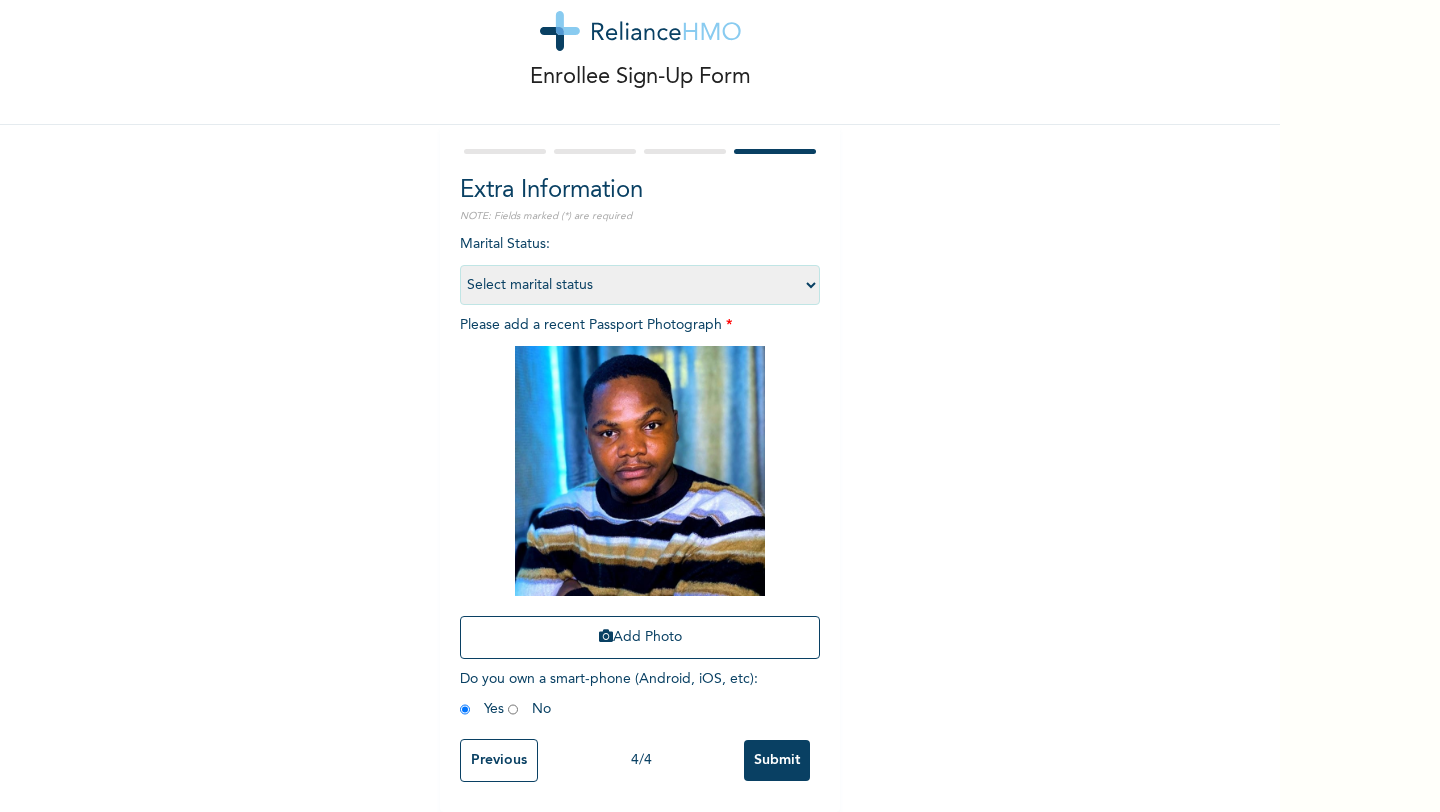 click on "Submit" at bounding box center (777, 760) 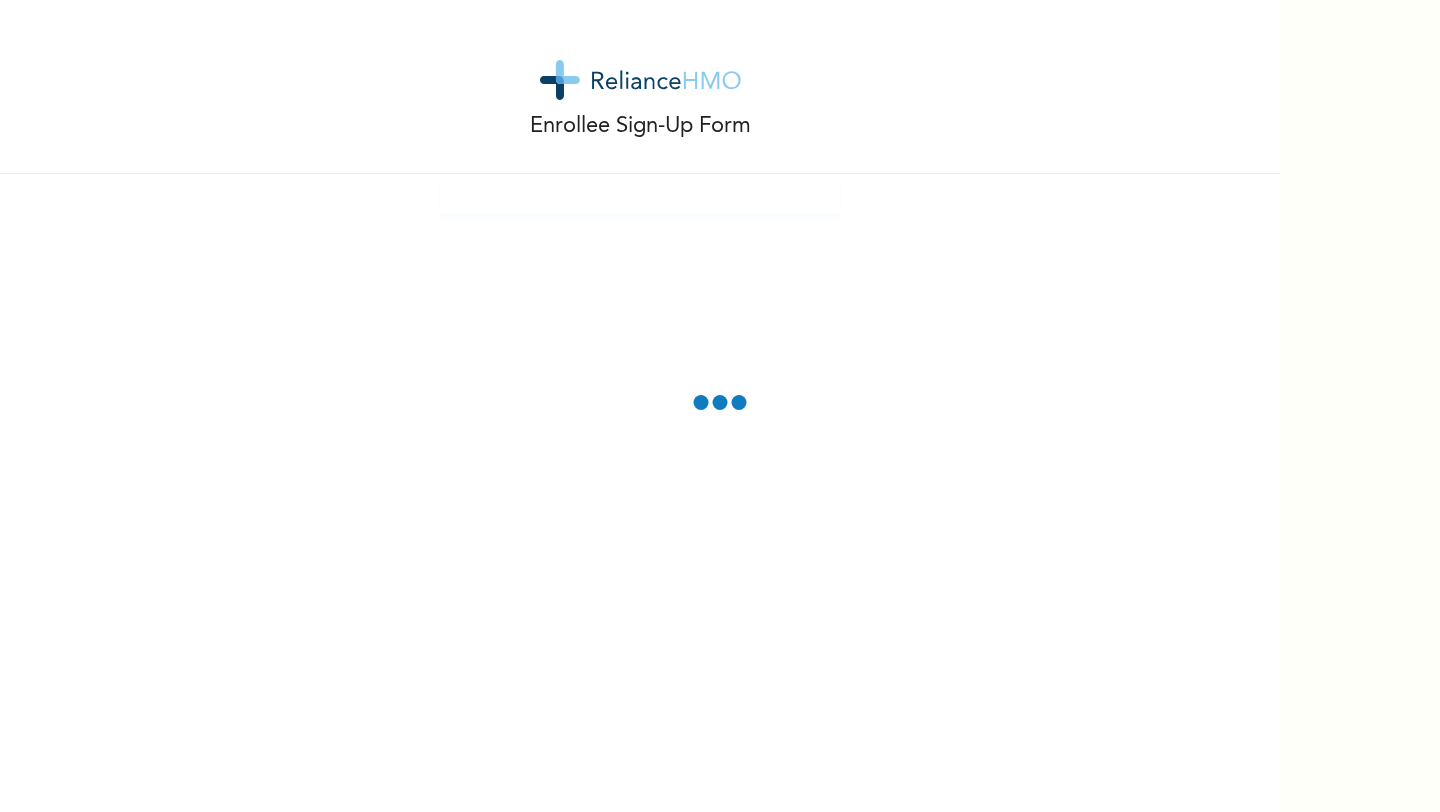 scroll, scrollTop: 0, scrollLeft: 0, axis: both 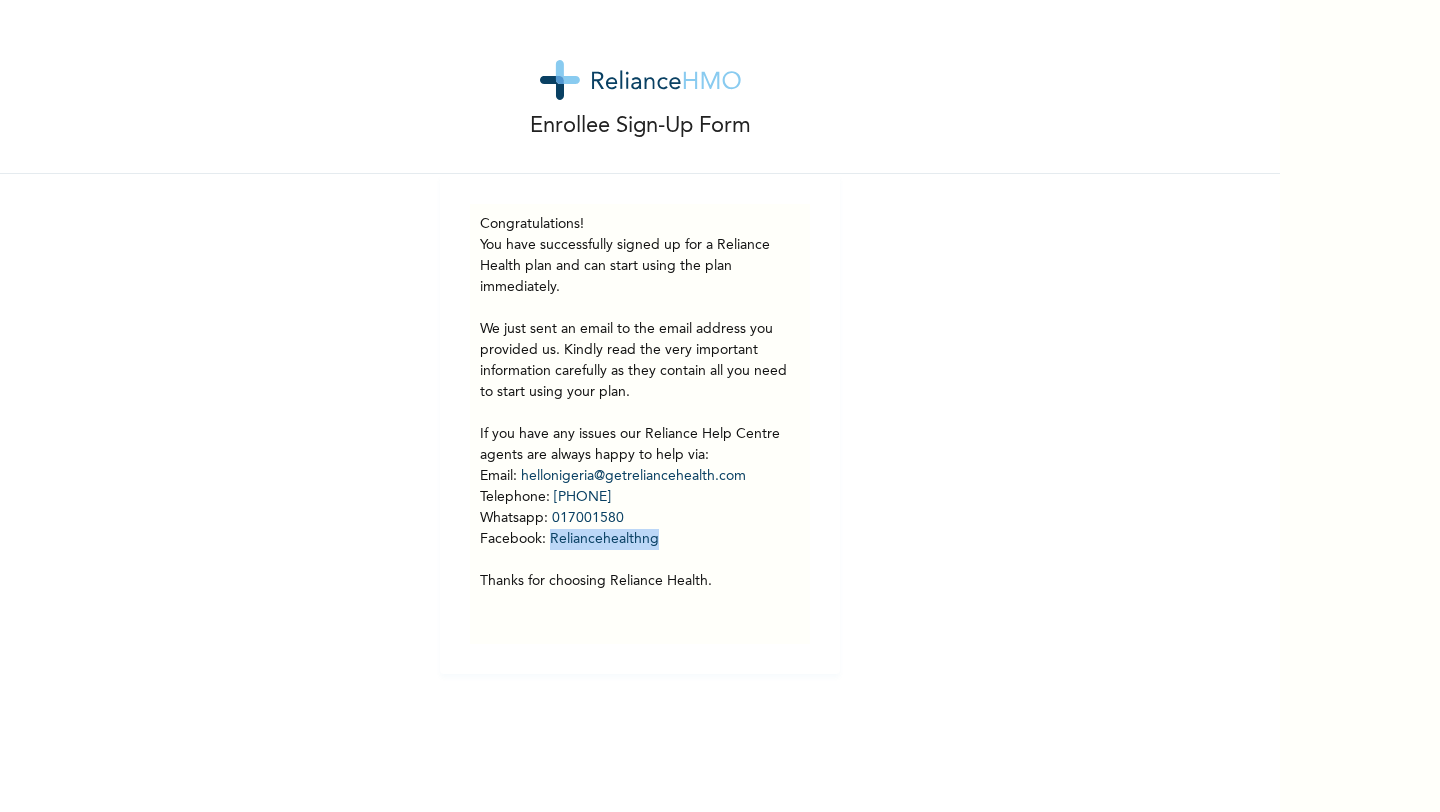 drag, startPoint x: 658, startPoint y: 539, endPoint x: 545, endPoint y: 538, distance: 113.004425 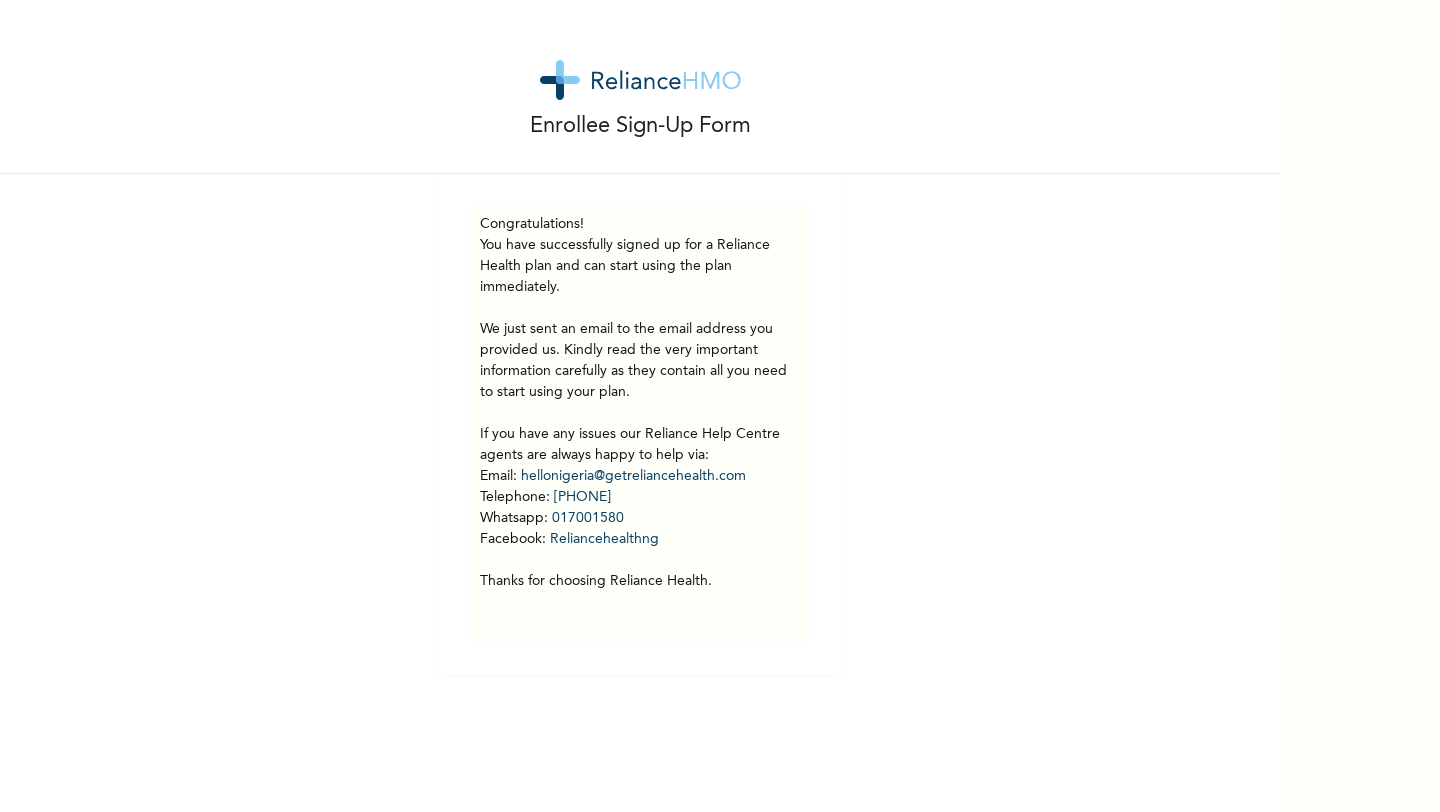 click on "You have   successfully signed up for a [BRAND] Health plan and can start using the plan immediately. We just sent an email to the email address you provided us. Kindly read the very important information carefully as they contain all you need to start using your plan. If you have any issues our [BRAND] Help Centre agents are always happy to help via: Email :   [EMAIL] Telephone :   [PHONE] Whatsapp :   [PHONE] Facebook :   [BRAND] Thanks for choosing [BRAND] Health." at bounding box center (640, 413) 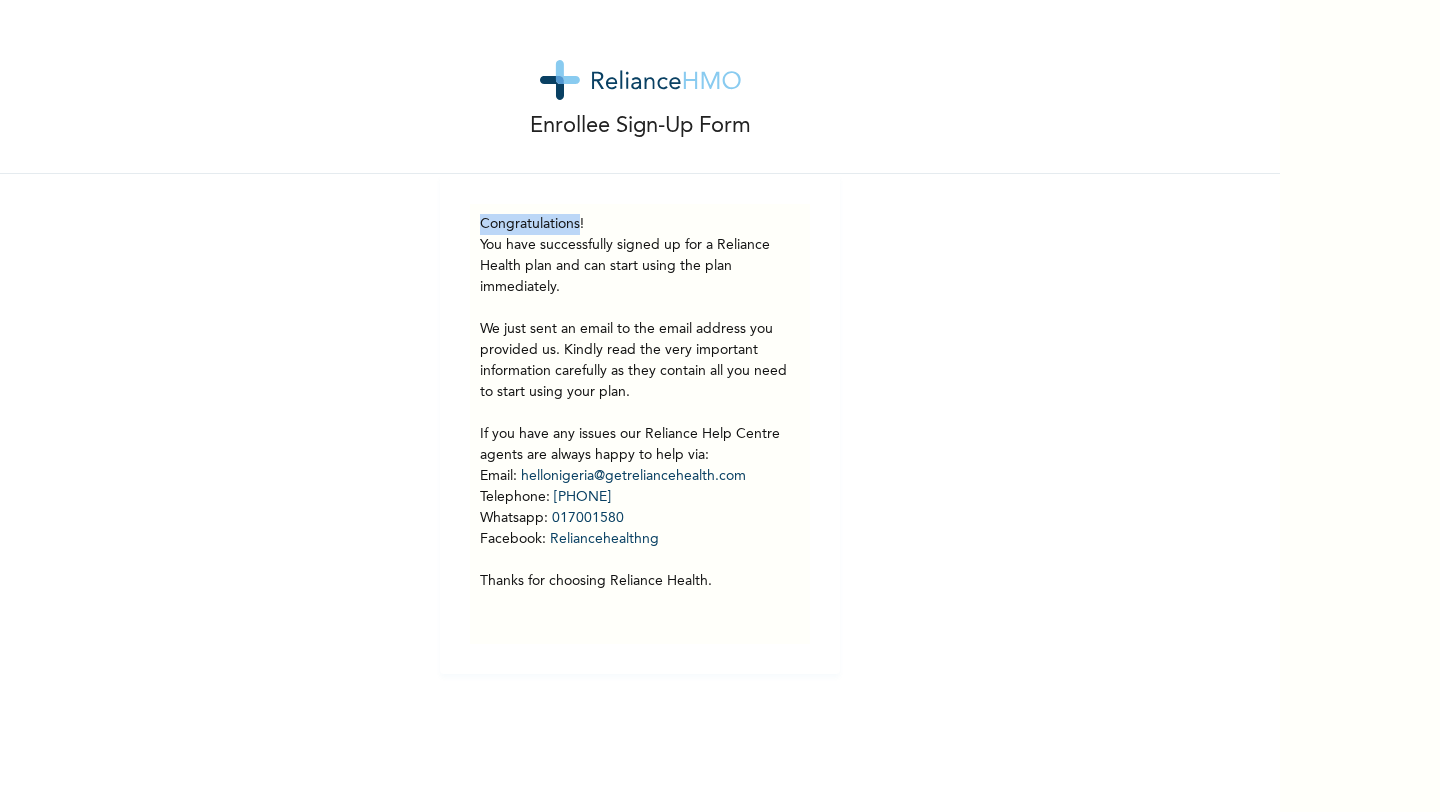 click on "Congratulations!" at bounding box center [640, 224] 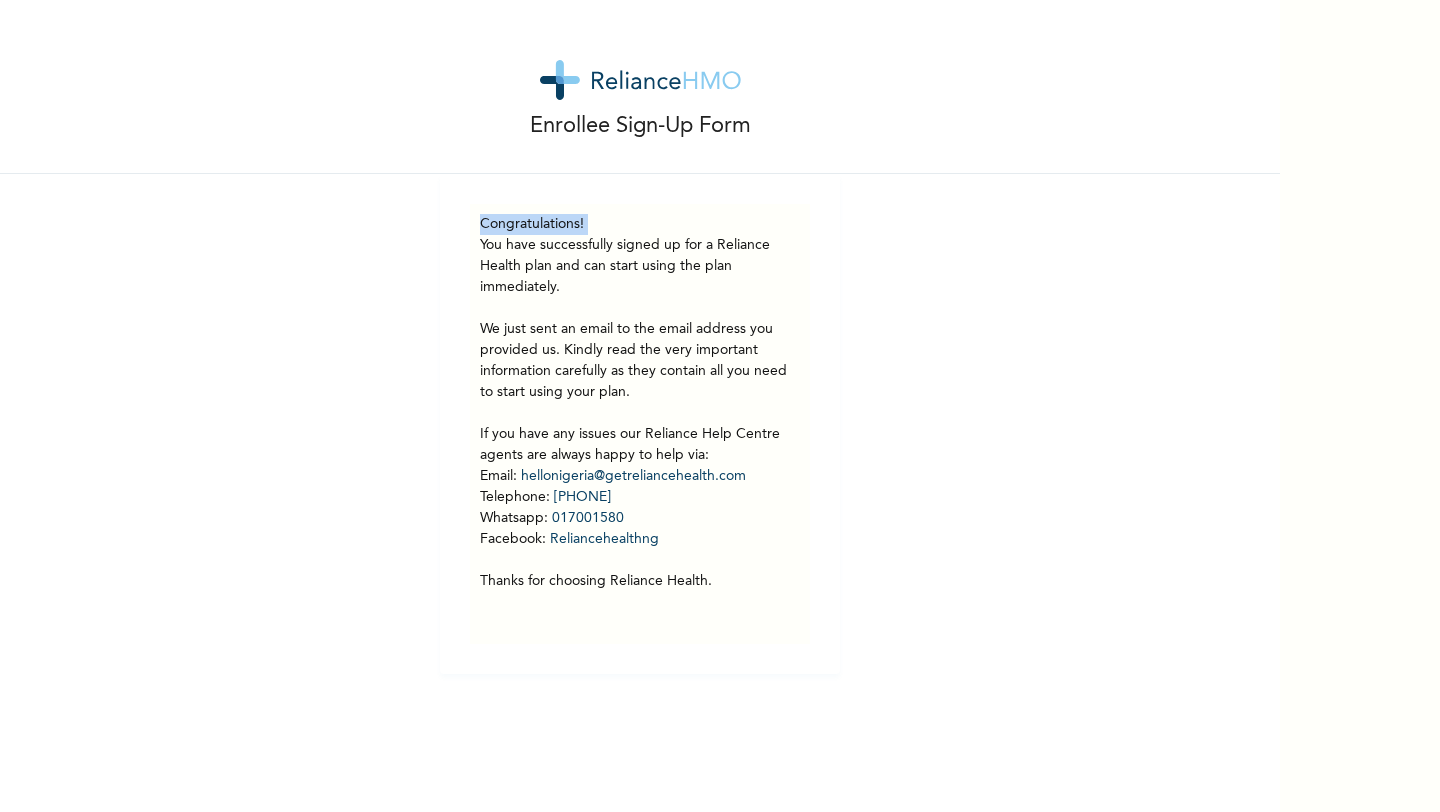 click on "Congratulations!" at bounding box center [640, 224] 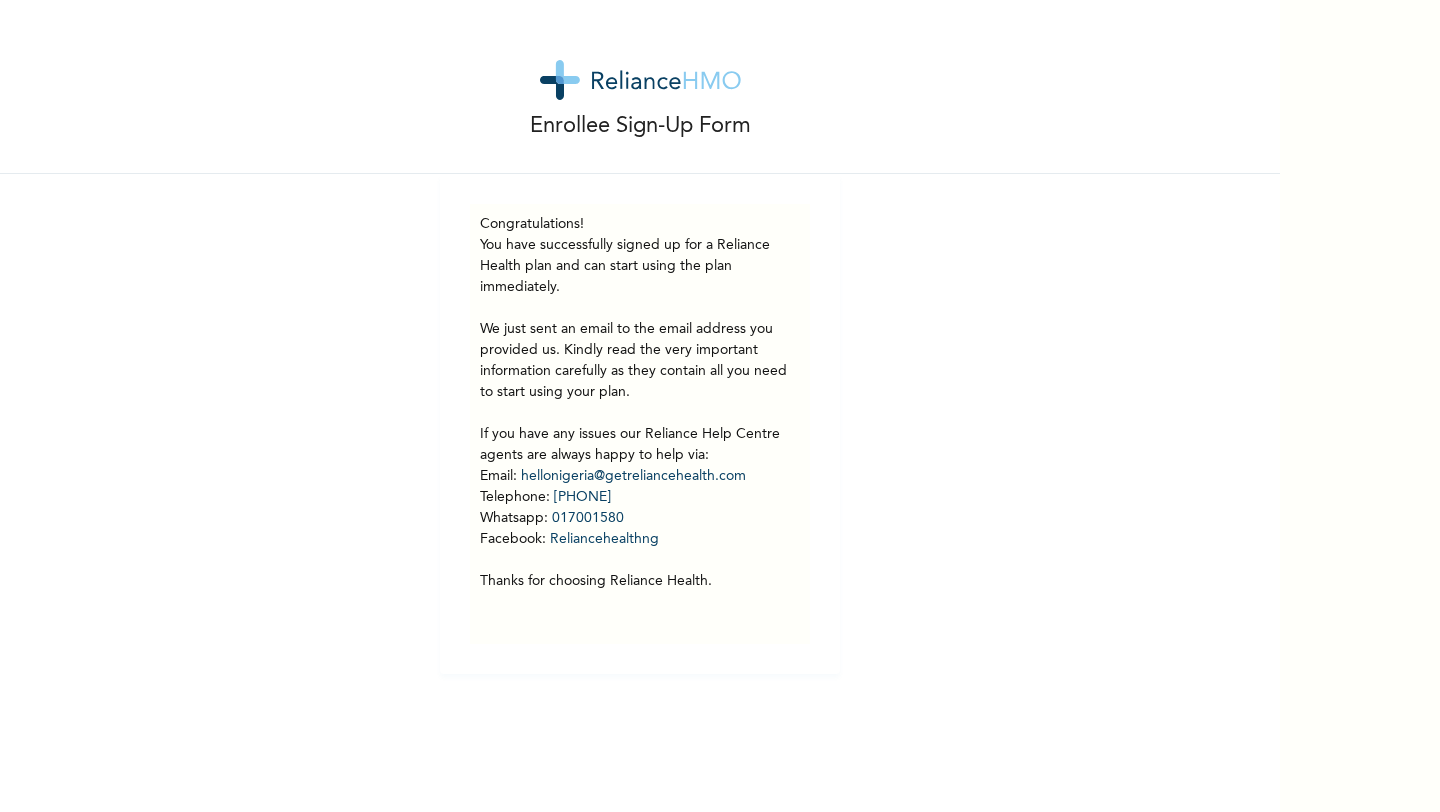 click on "You have   successfully signed up for a [BRAND] Health plan and can start using the plan immediately. We just sent an email to the email address you provided us. Kindly read the very important information carefully as they contain all you need to start using your plan. If you have any issues our [BRAND] Help Centre agents are always happy to help via: Email :   [EMAIL] Telephone :   [PHONE] Whatsapp :   [PHONE] Facebook :   [BRAND] Thanks for choosing [BRAND] Health." at bounding box center [640, 413] 